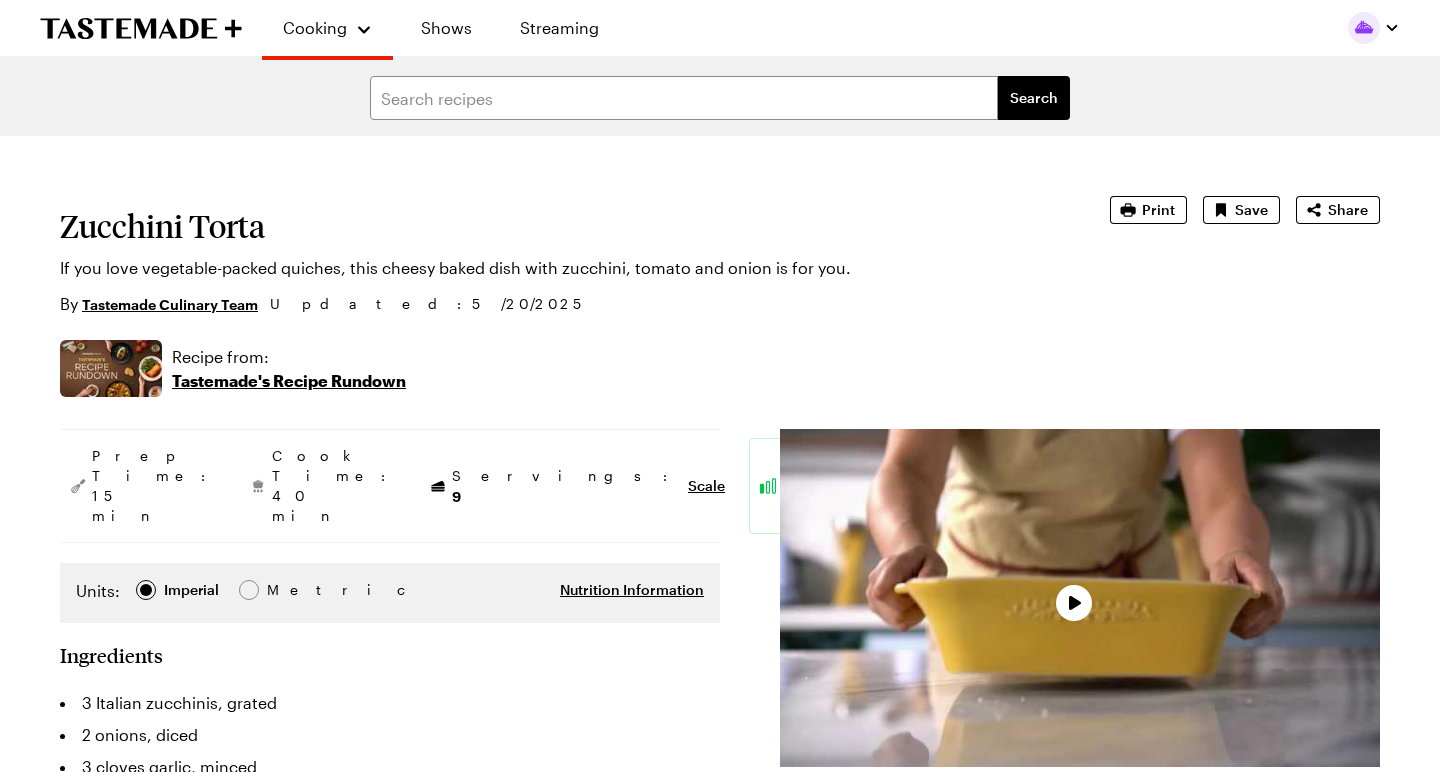 scroll, scrollTop: 152, scrollLeft: 0, axis: vertical 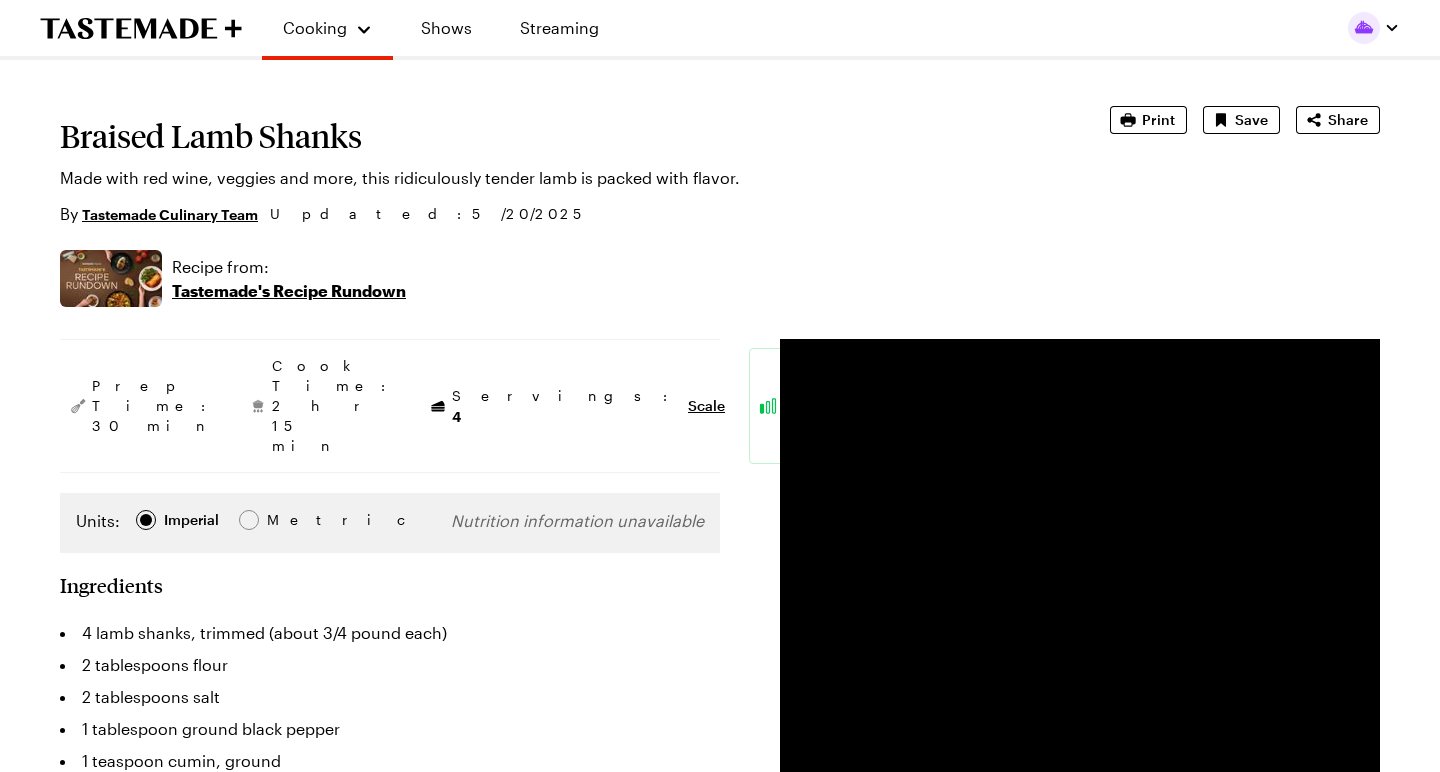 type on "x" 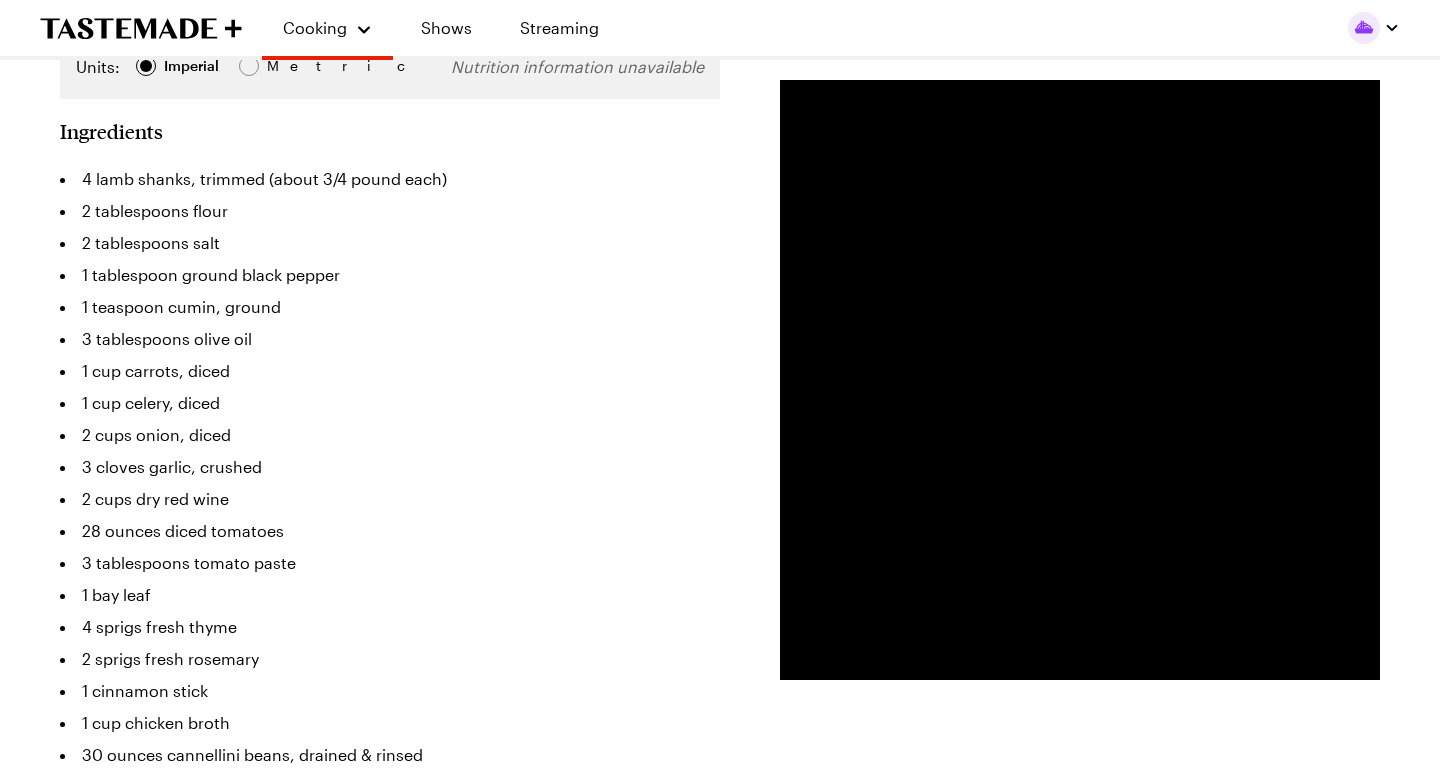 scroll, scrollTop: 544, scrollLeft: 0, axis: vertical 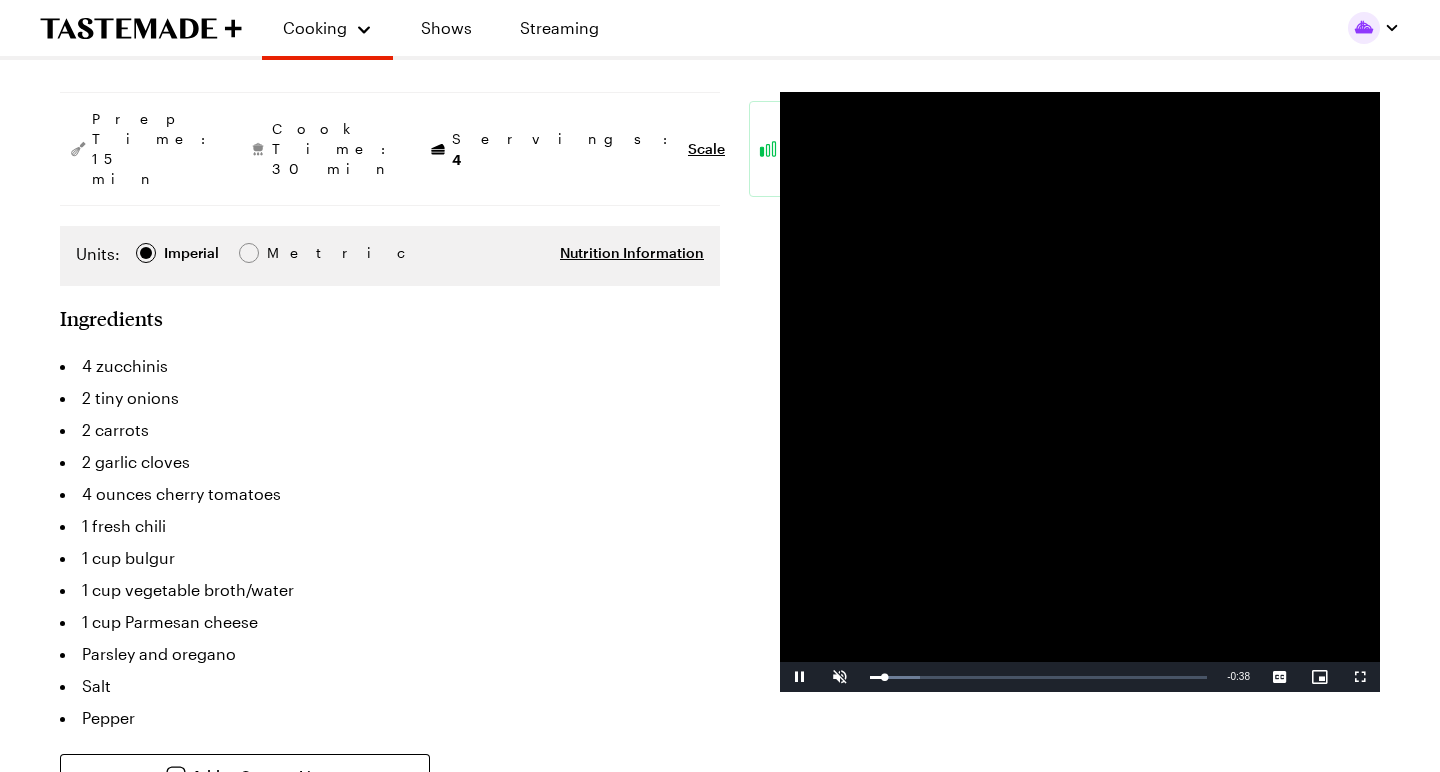 type on "x" 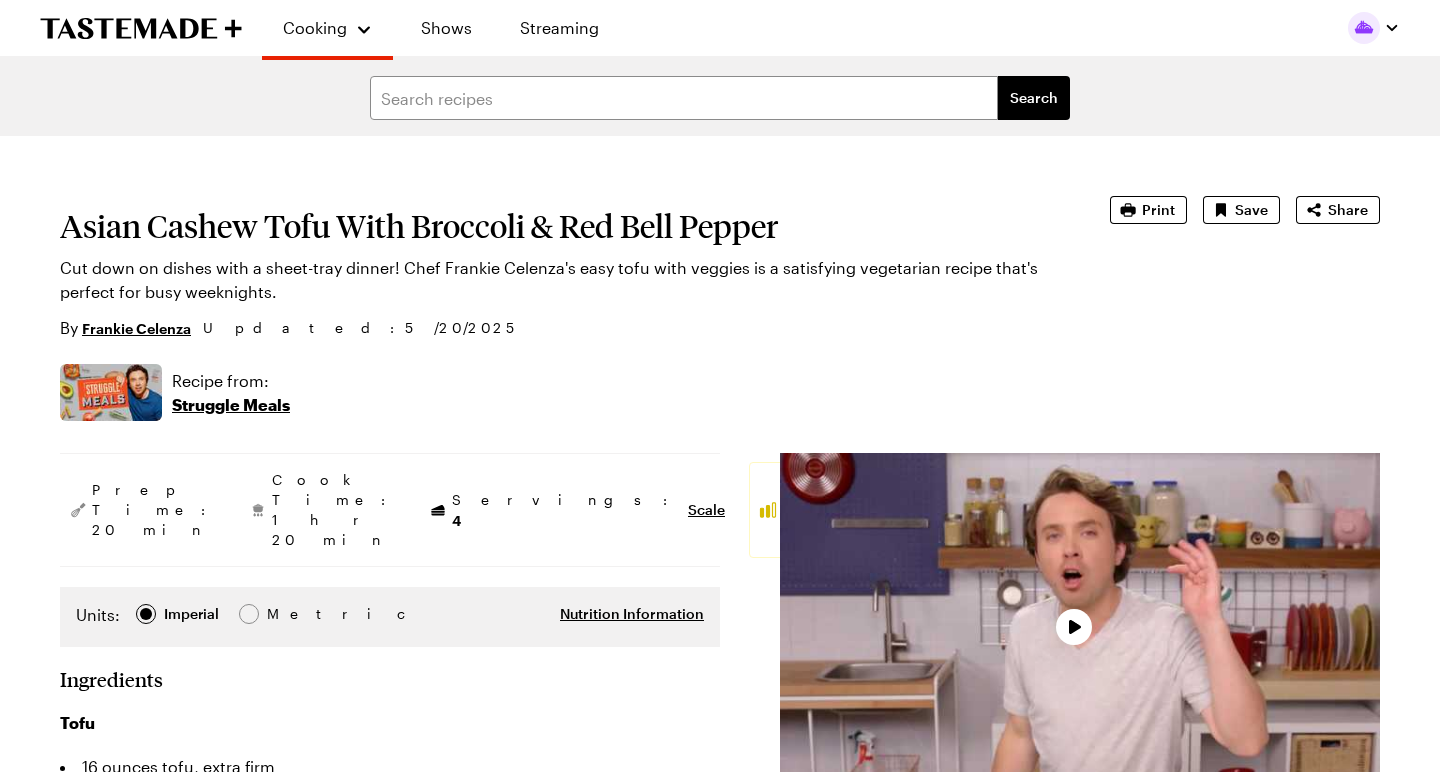 scroll, scrollTop: 0, scrollLeft: 0, axis: both 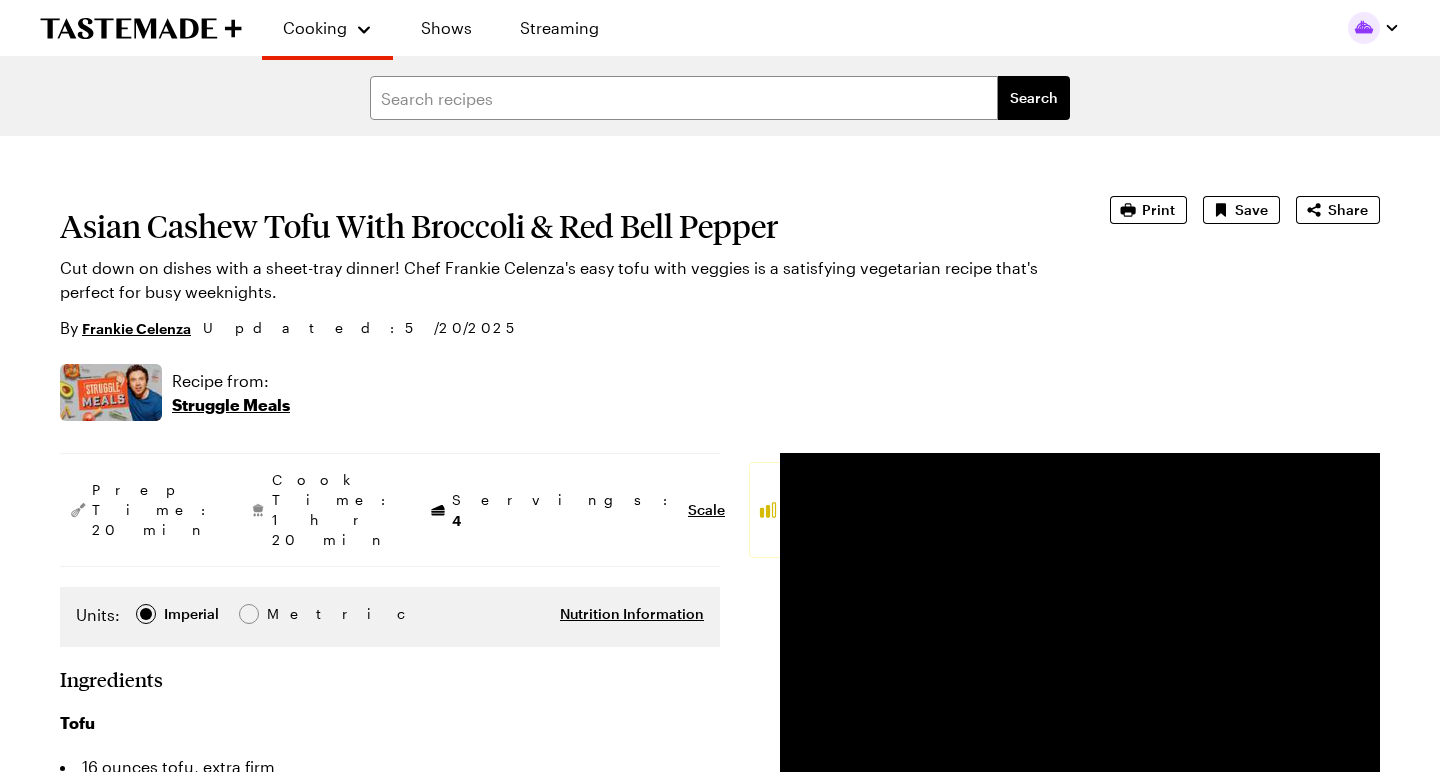 type on "x" 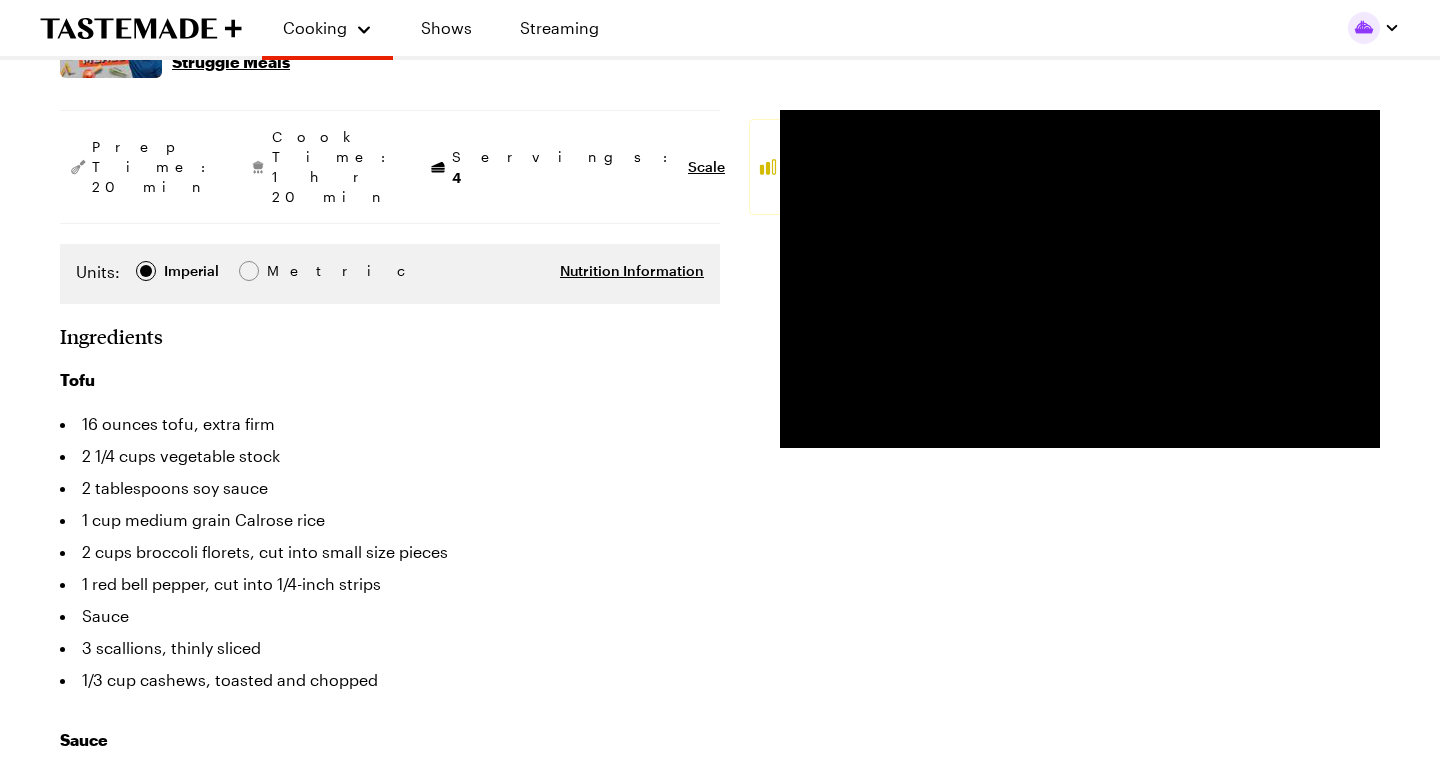 scroll, scrollTop: 344, scrollLeft: 0, axis: vertical 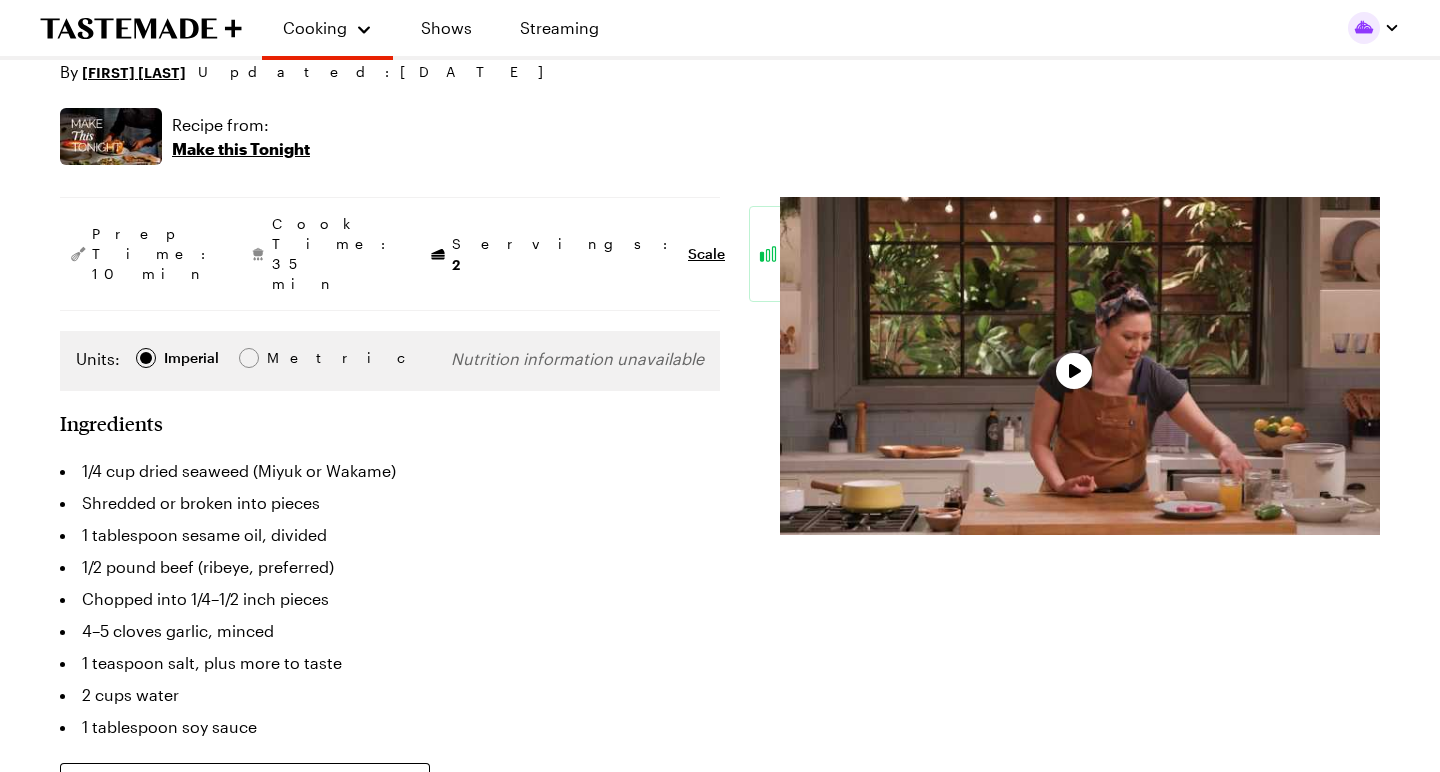 type on "x" 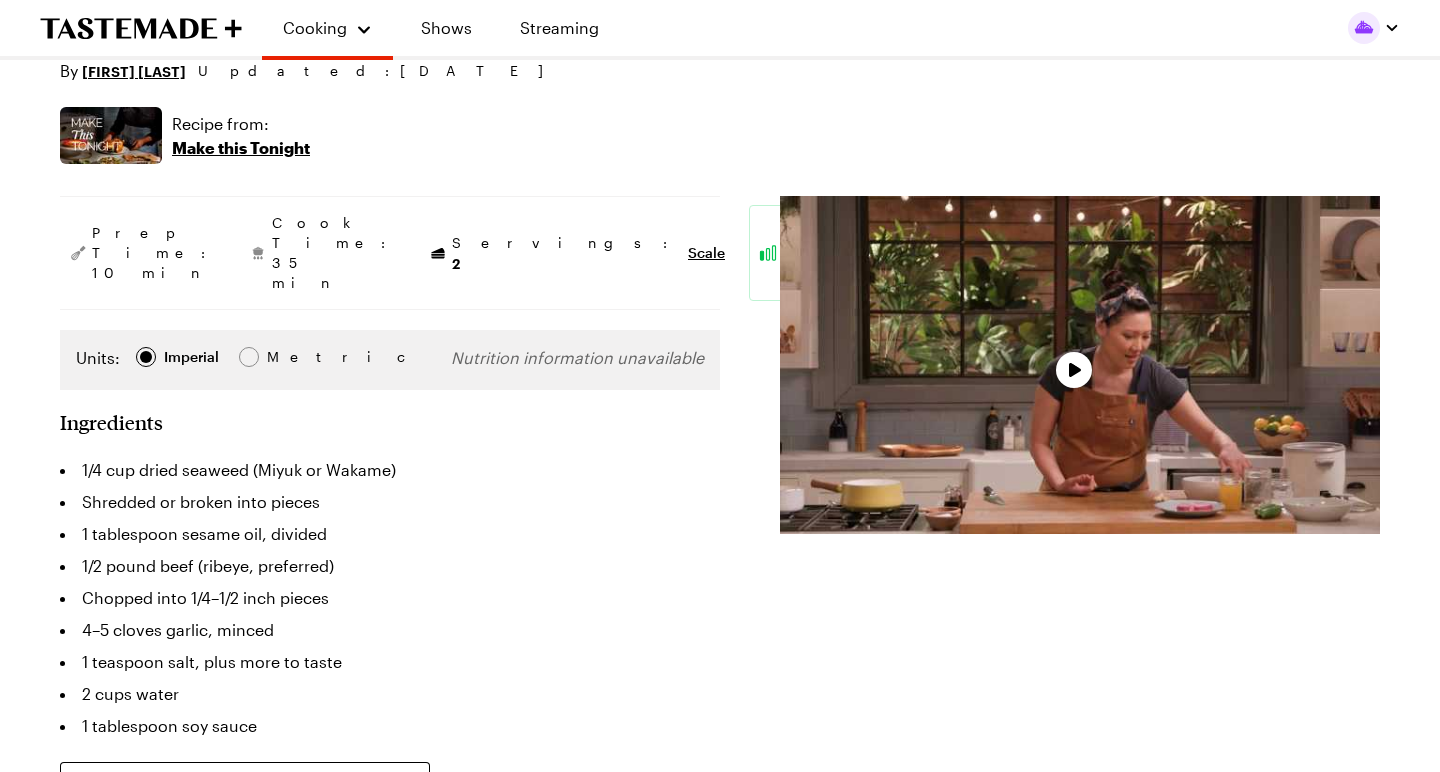scroll, scrollTop: 233, scrollLeft: 0, axis: vertical 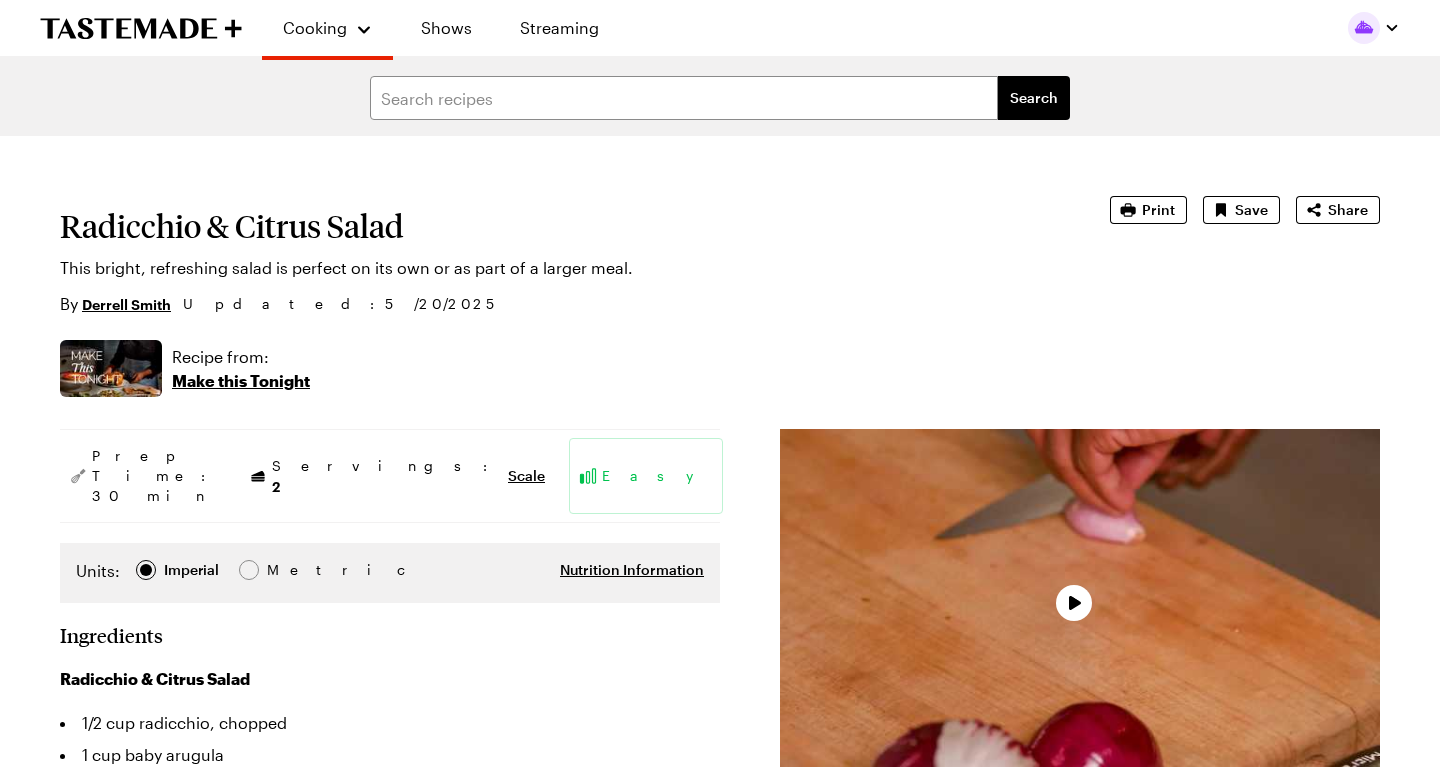 type on "x" 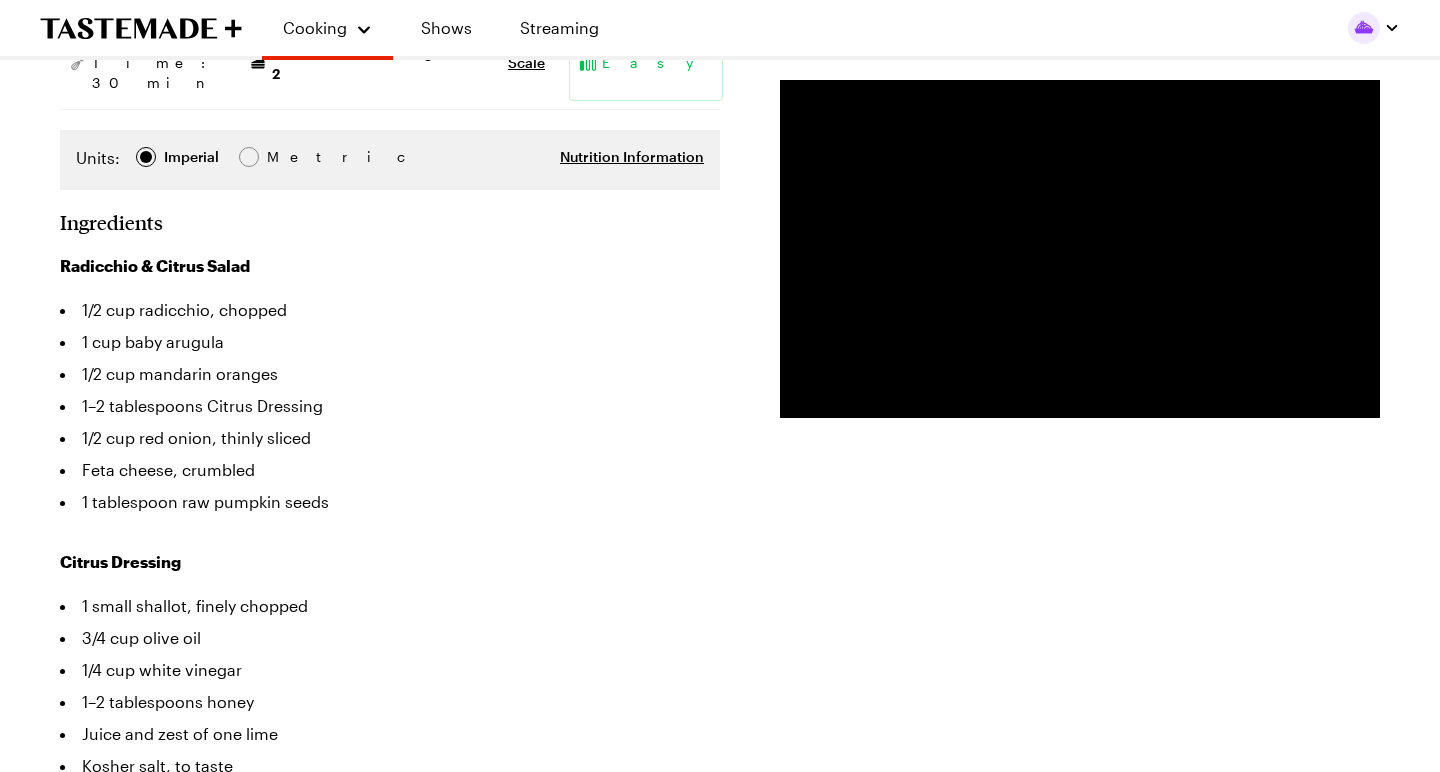 scroll, scrollTop: 350, scrollLeft: 0, axis: vertical 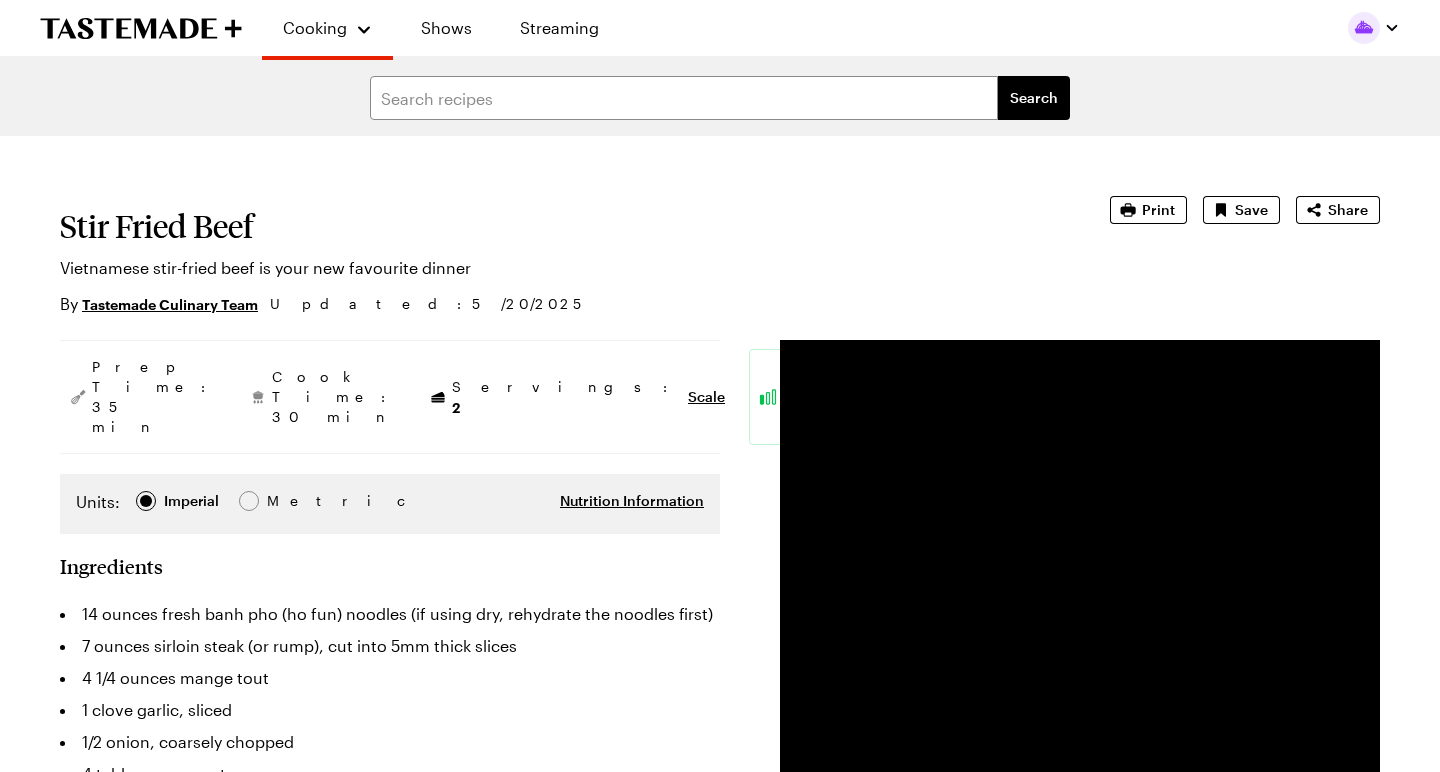 type on "x" 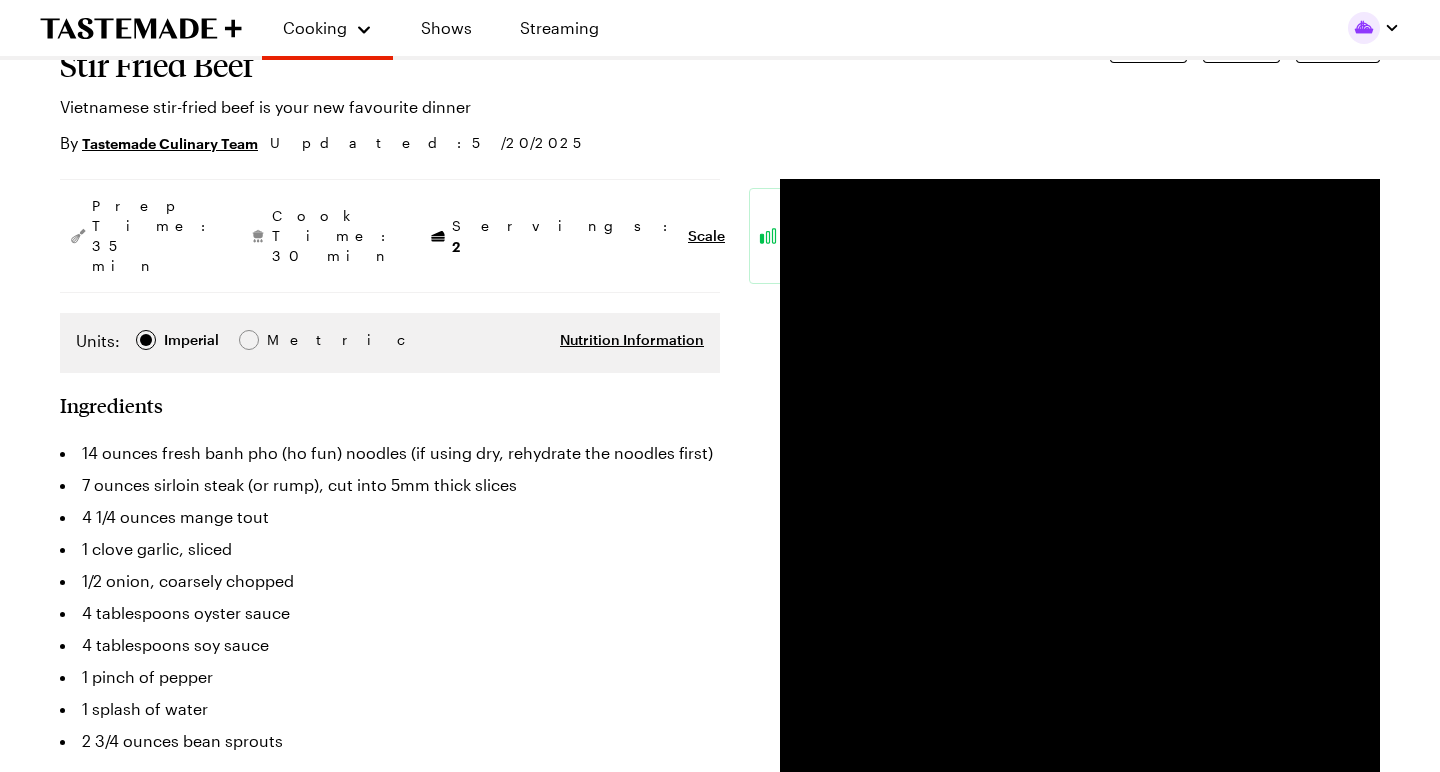 scroll, scrollTop: 162, scrollLeft: 0, axis: vertical 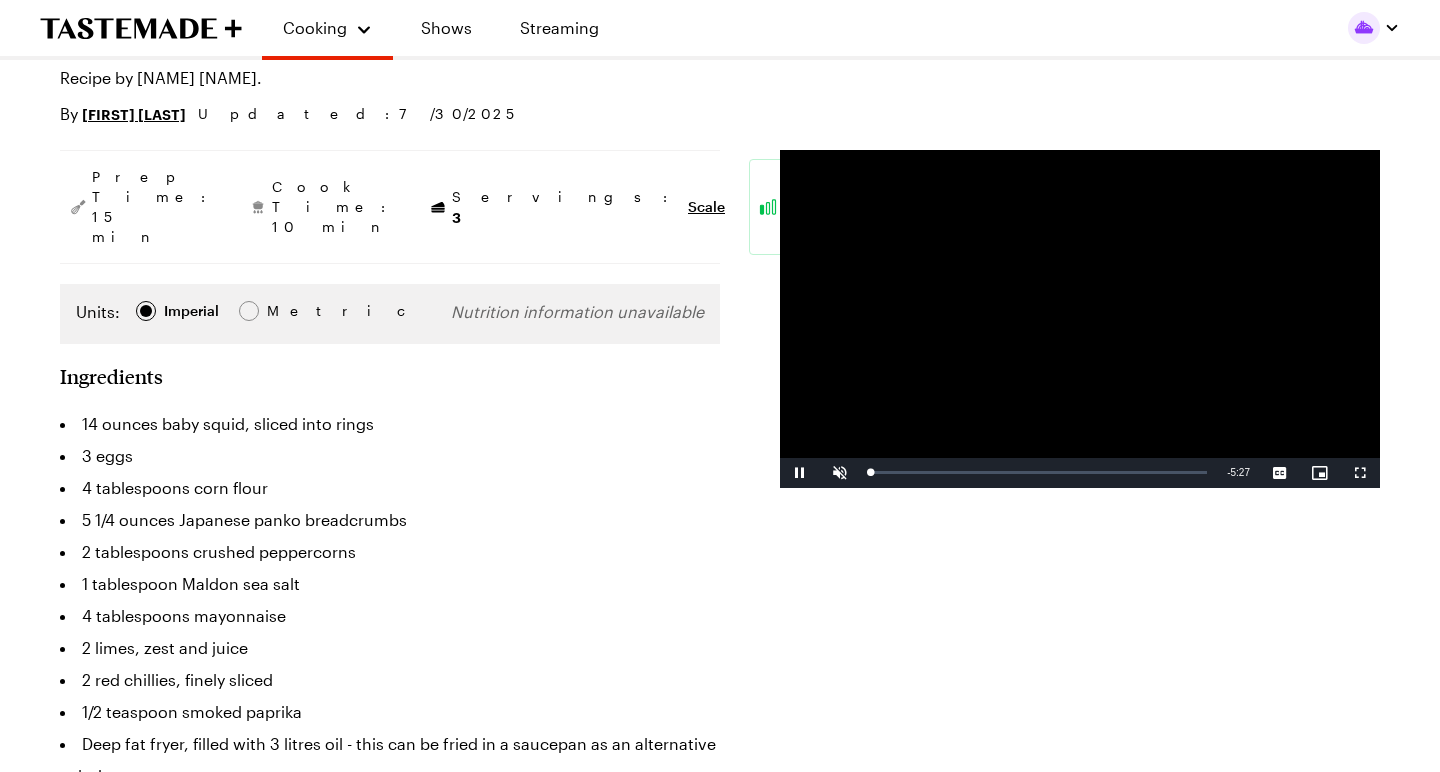 type on "x" 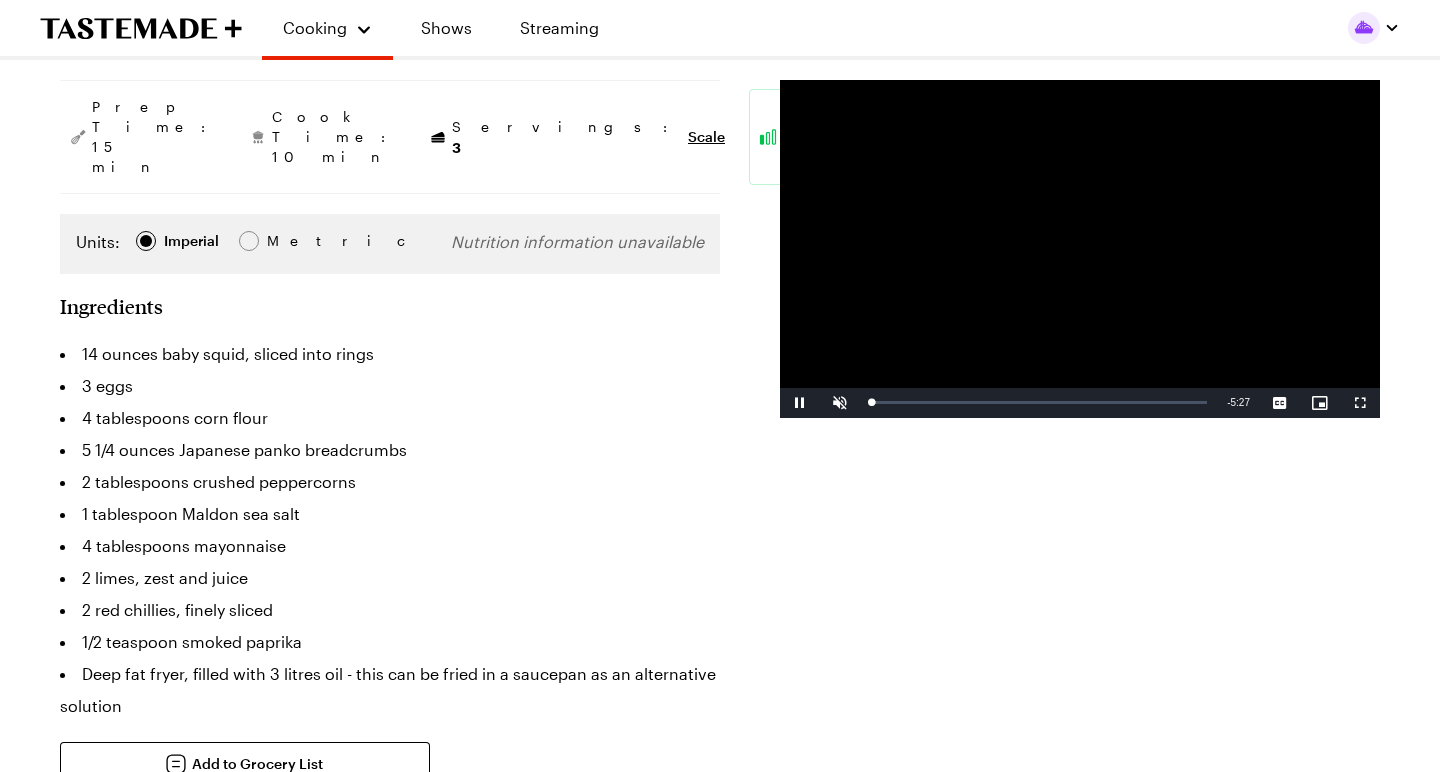 scroll, scrollTop: 338, scrollLeft: 0, axis: vertical 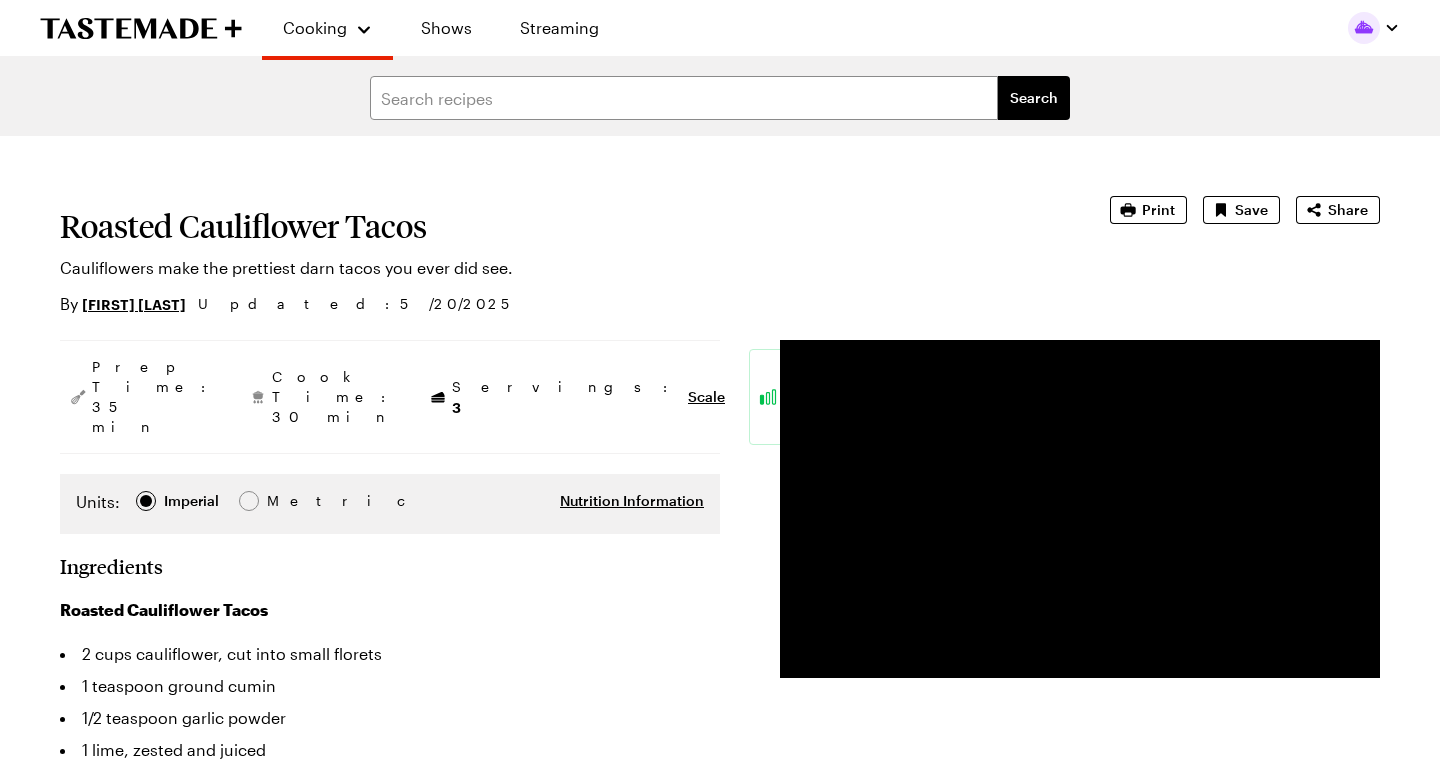 type on "x" 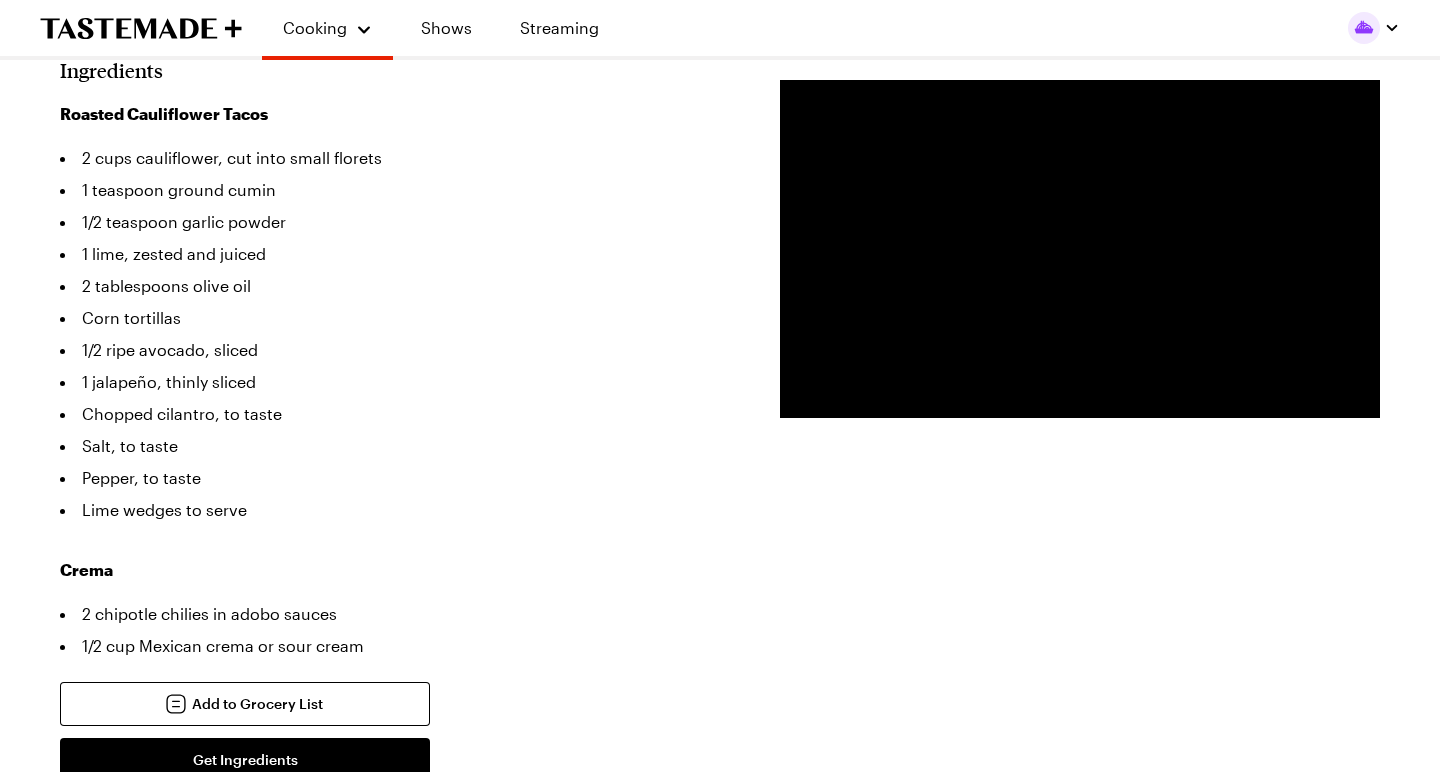 scroll, scrollTop: 496, scrollLeft: 0, axis: vertical 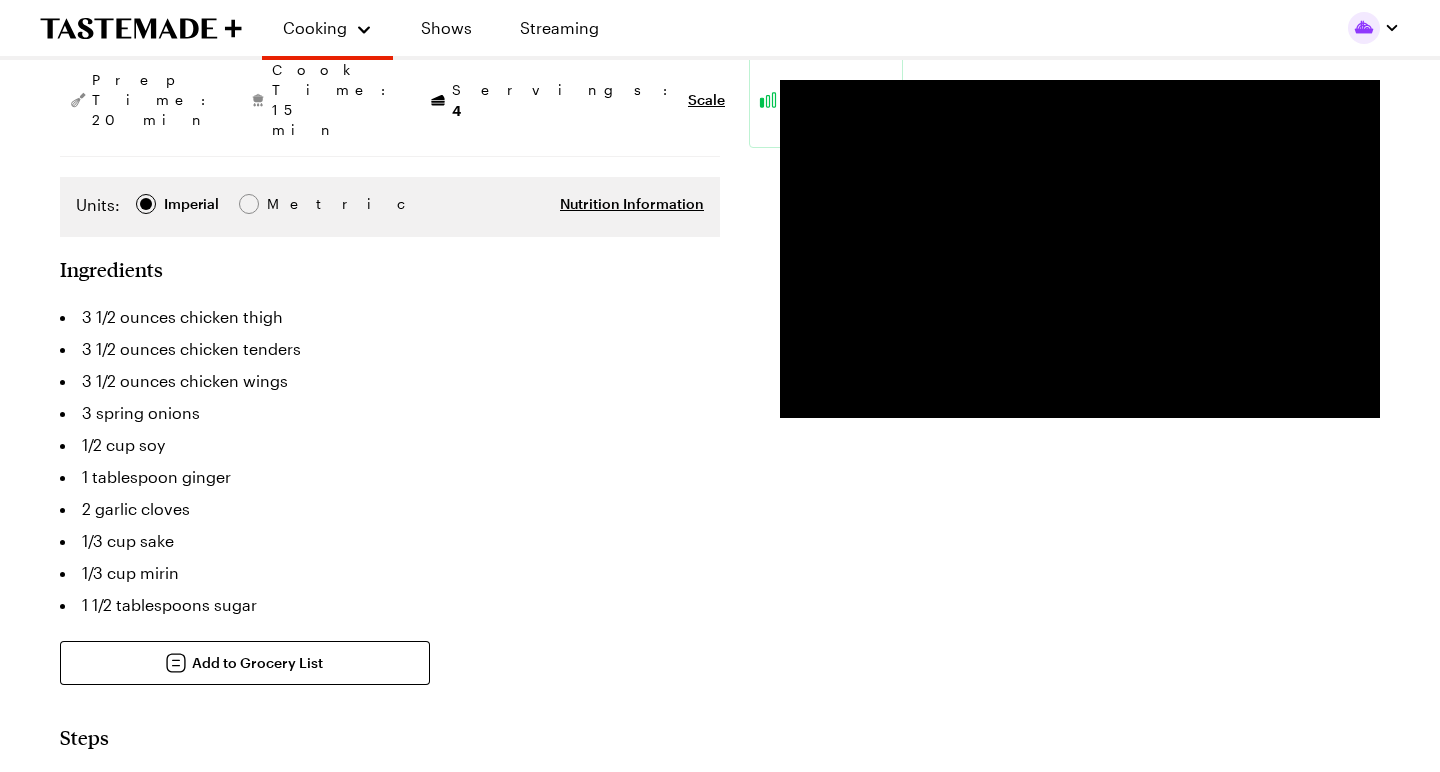 type on "x" 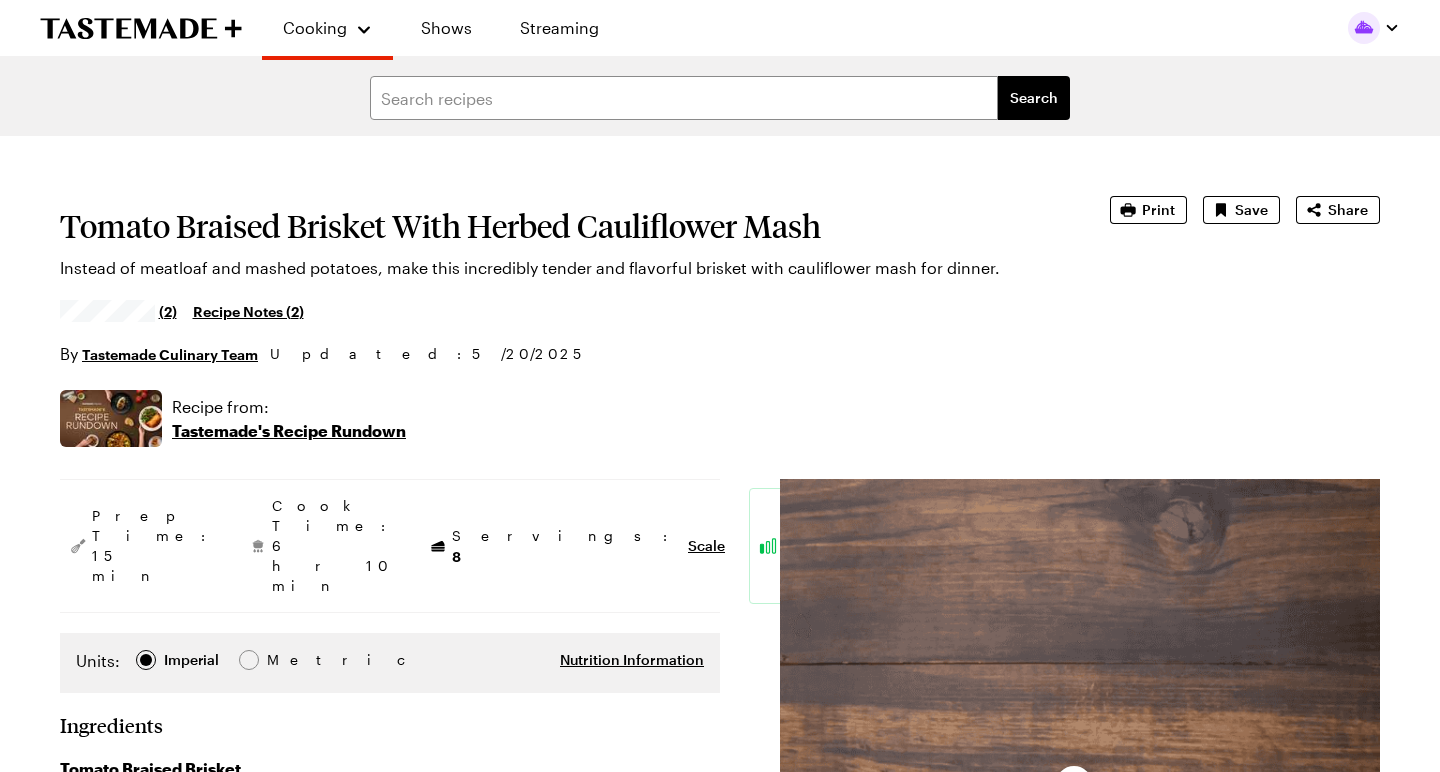 scroll, scrollTop: 0, scrollLeft: 0, axis: both 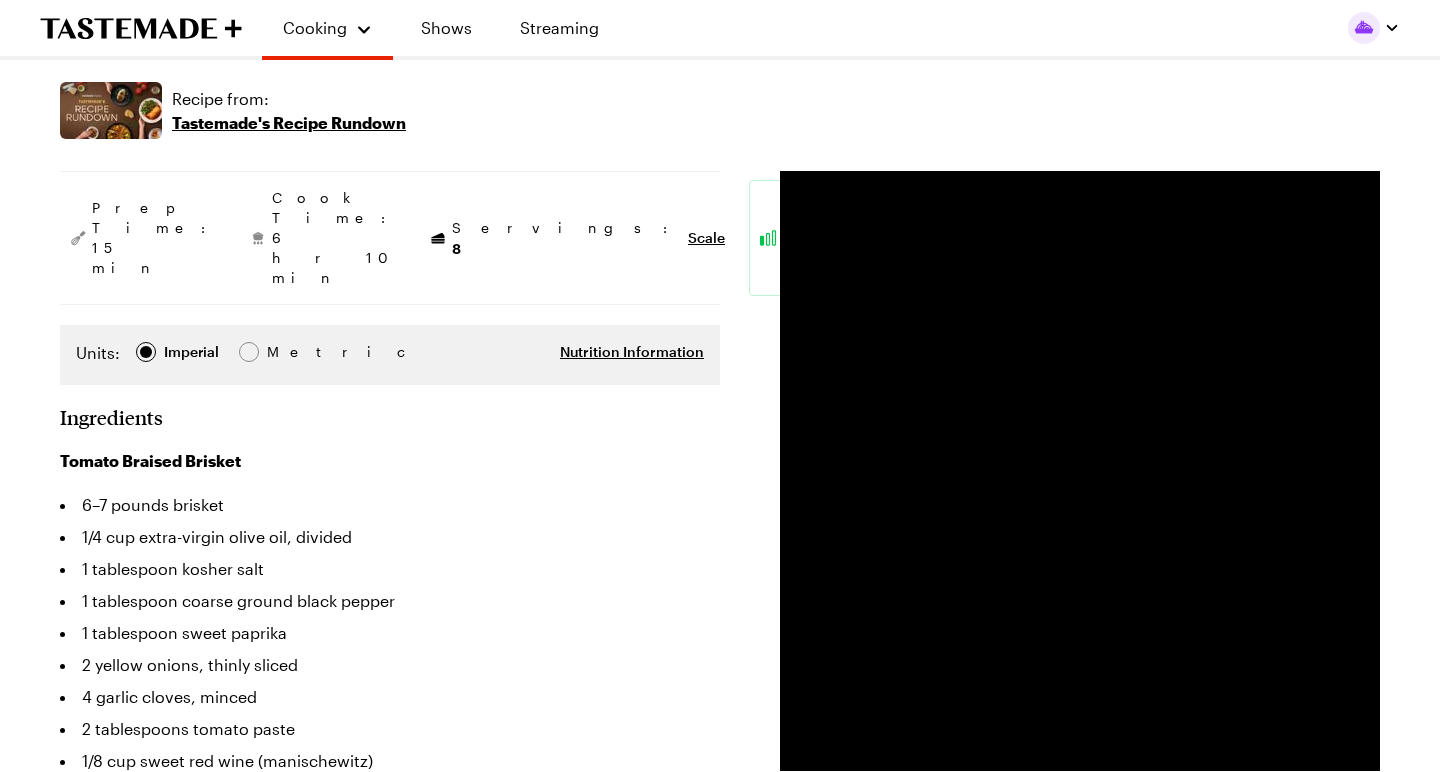 type on "x" 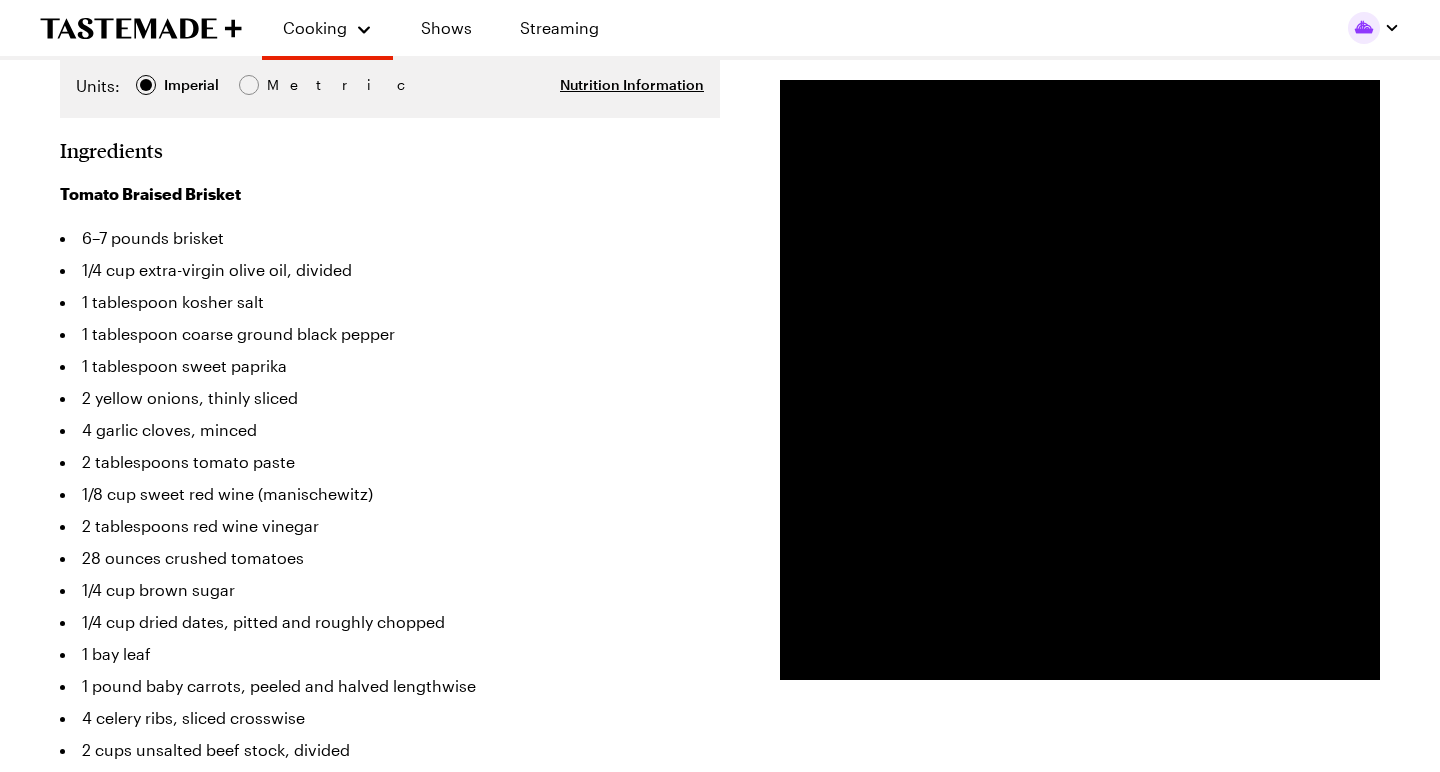 scroll, scrollTop: 575, scrollLeft: 0, axis: vertical 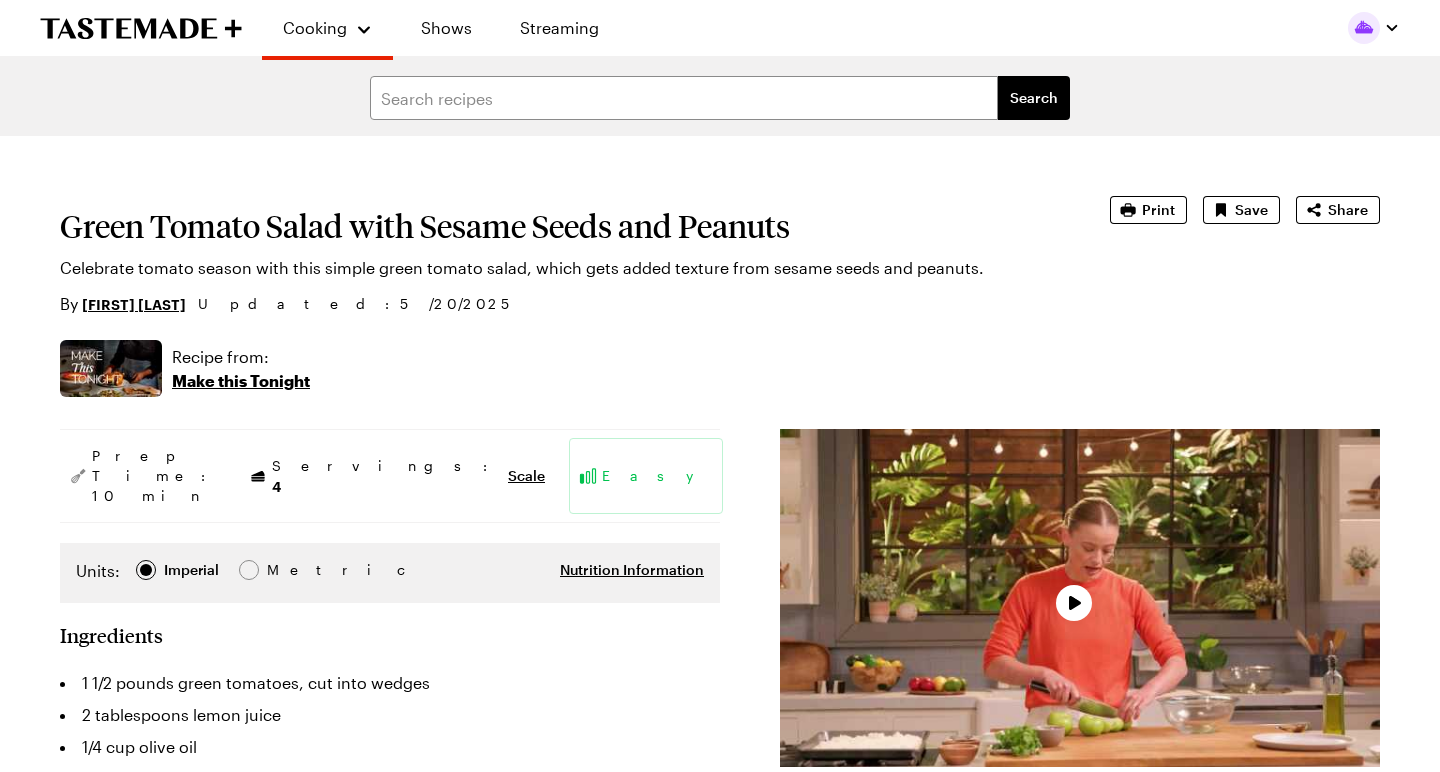 type on "x" 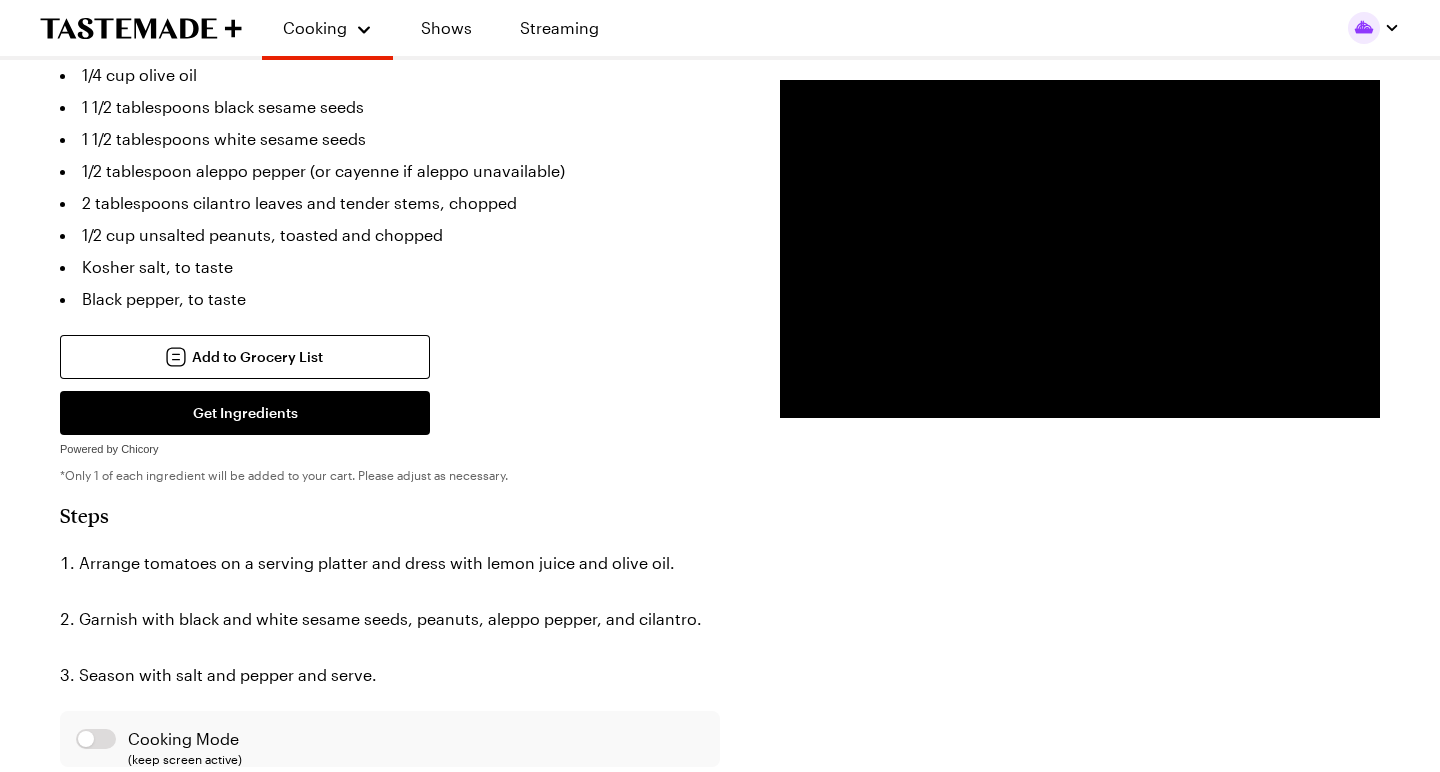scroll, scrollTop: 672, scrollLeft: 0, axis: vertical 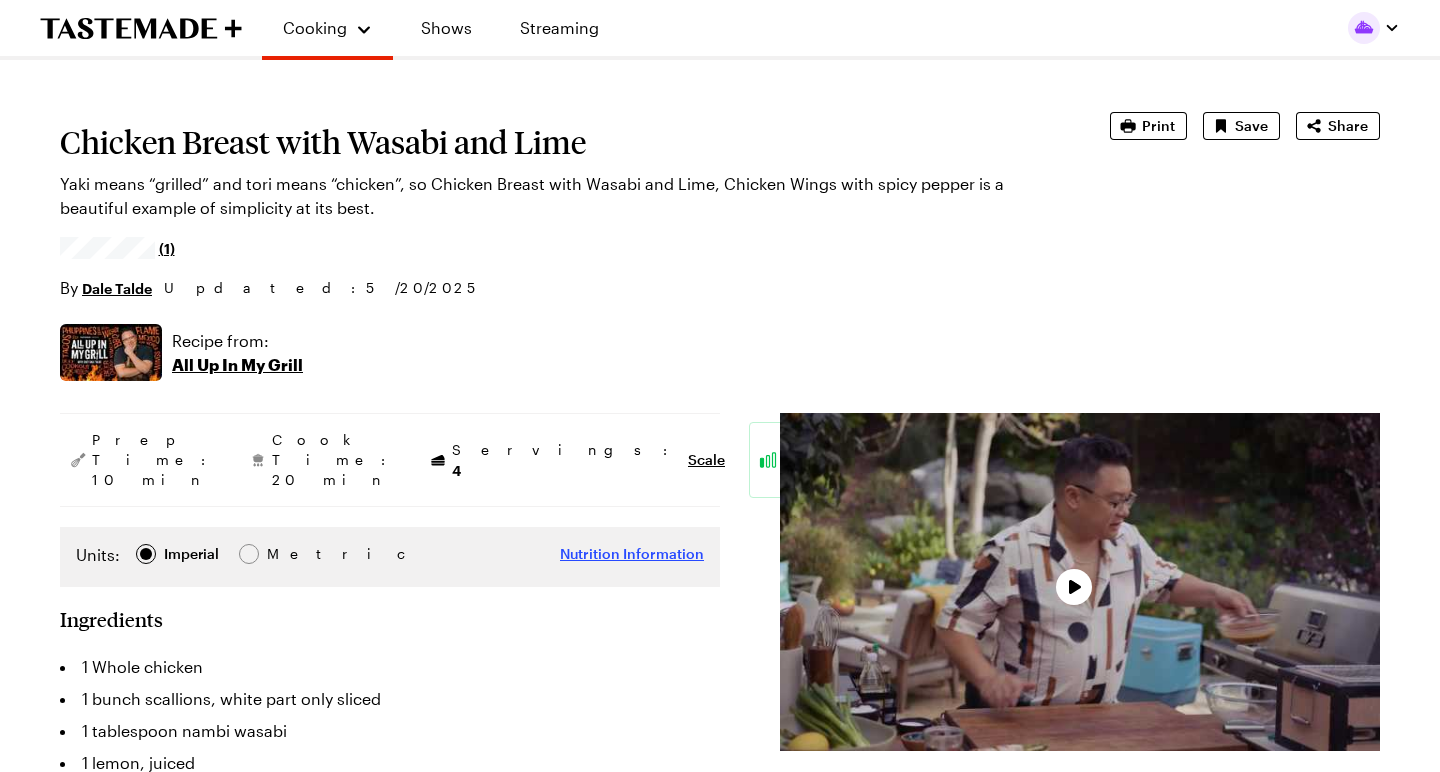 type on "x" 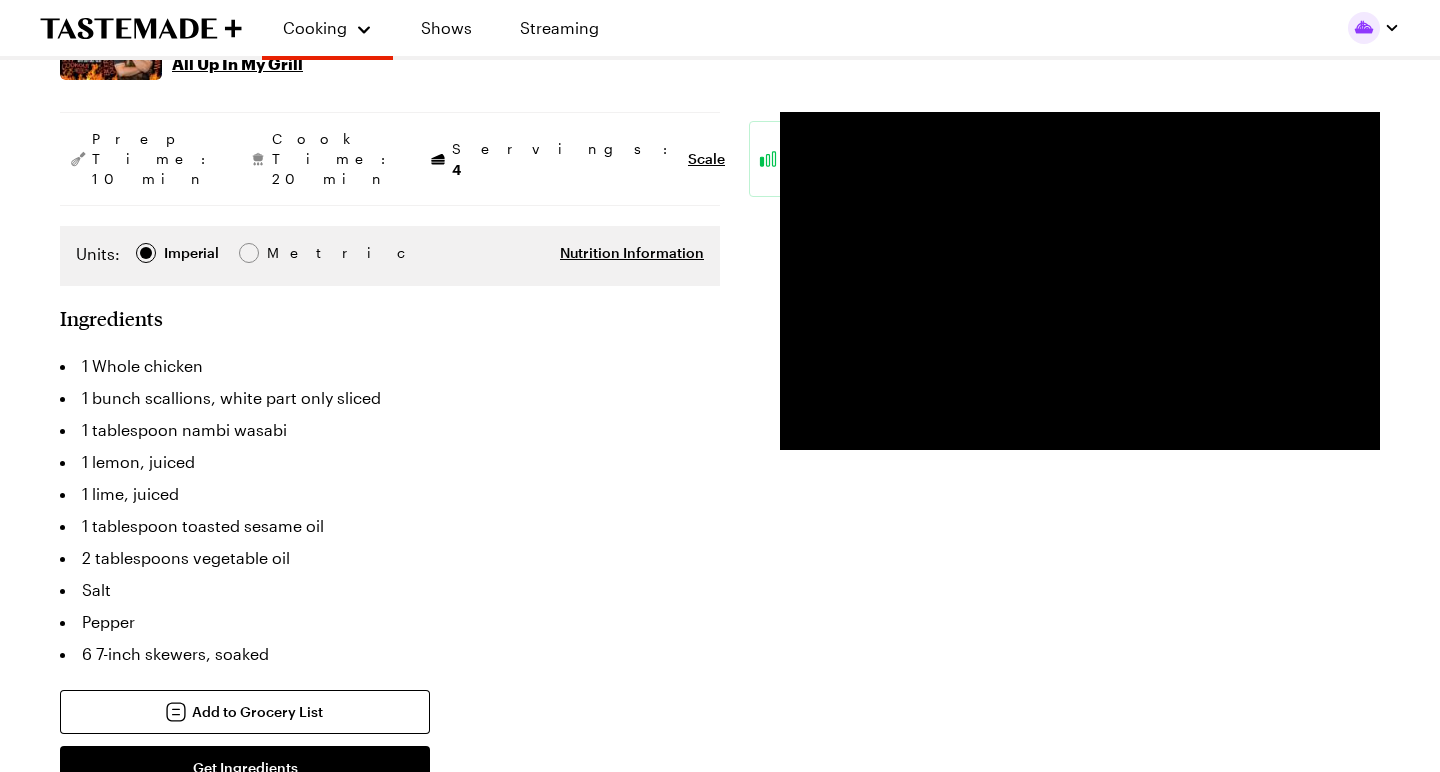 scroll, scrollTop: 385, scrollLeft: 0, axis: vertical 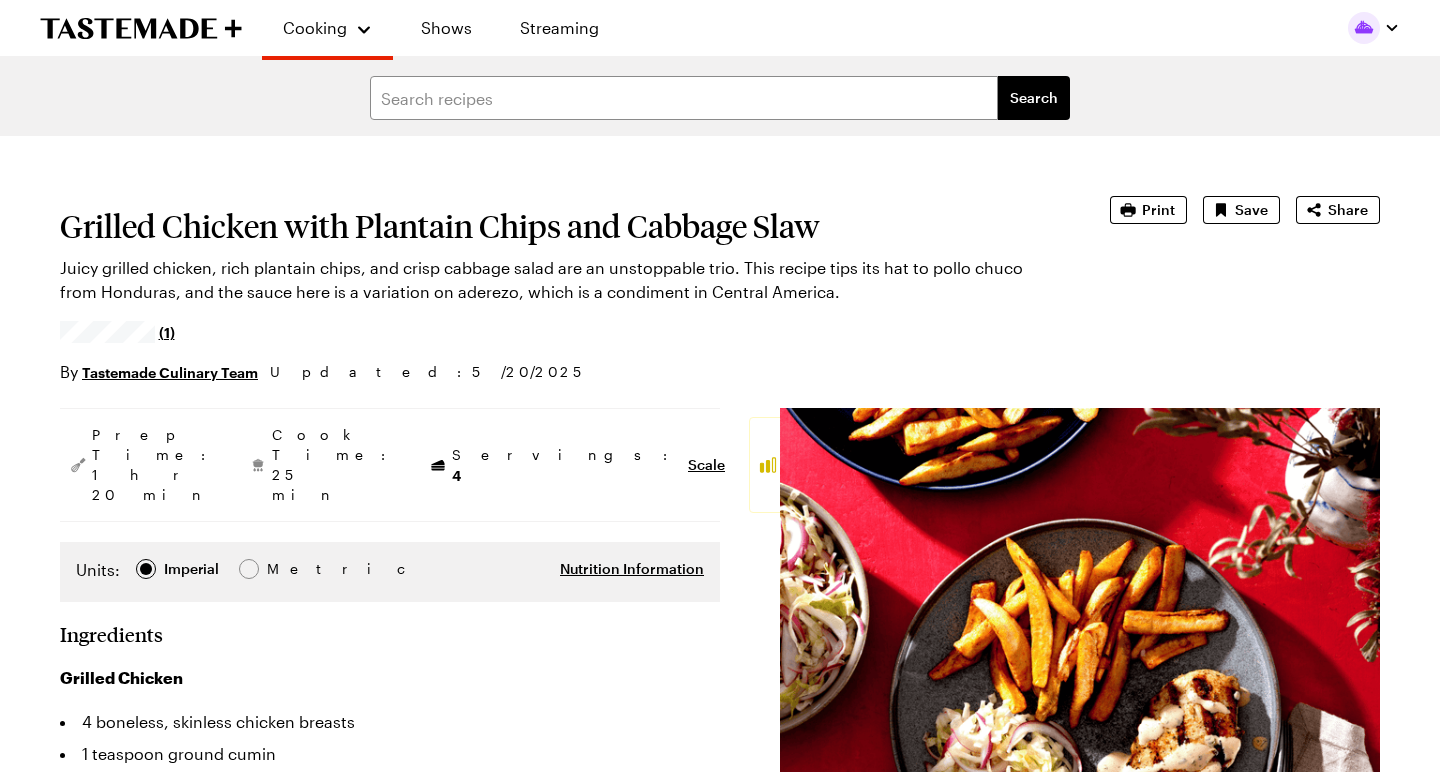 type on "x" 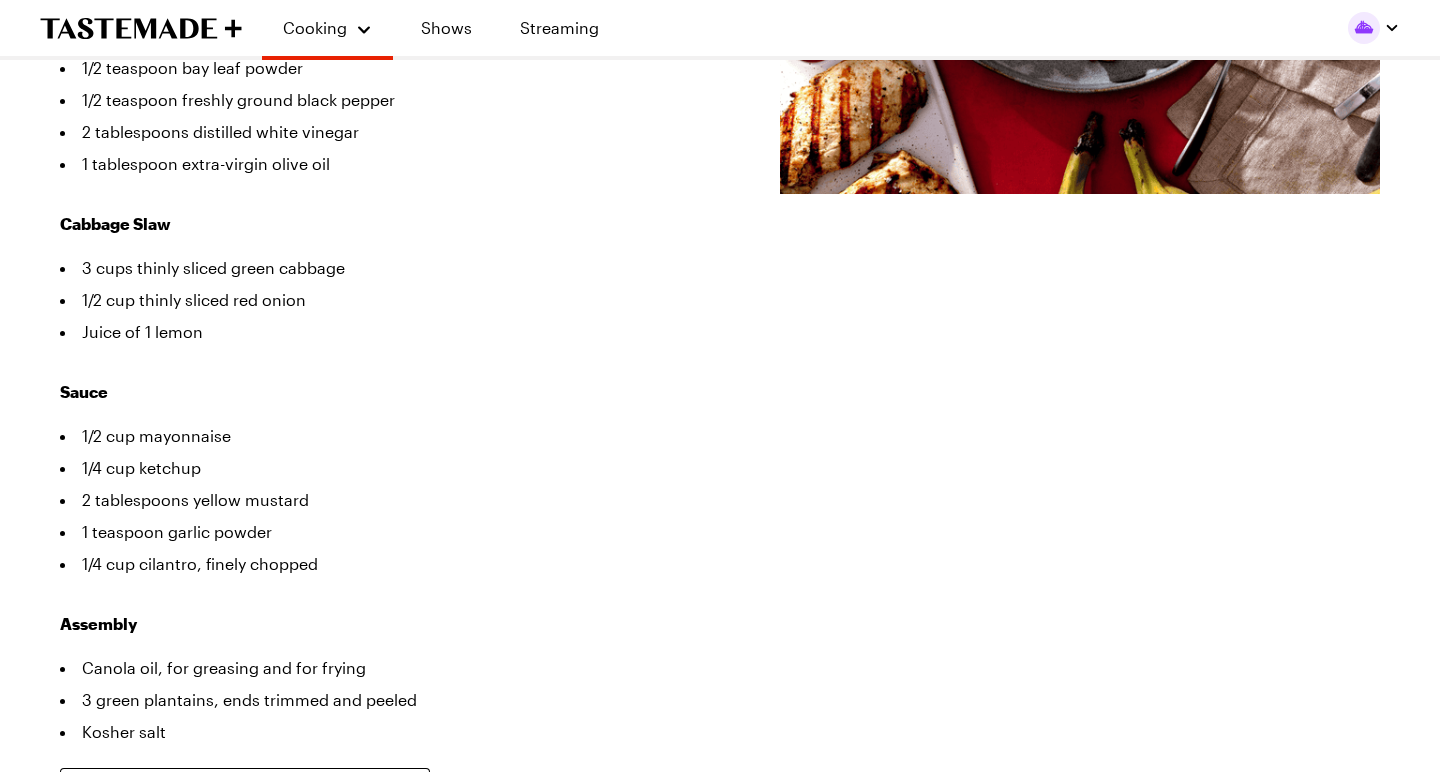 scroll, scrollTop: 814, scrollLeft: 0, axis: vertical 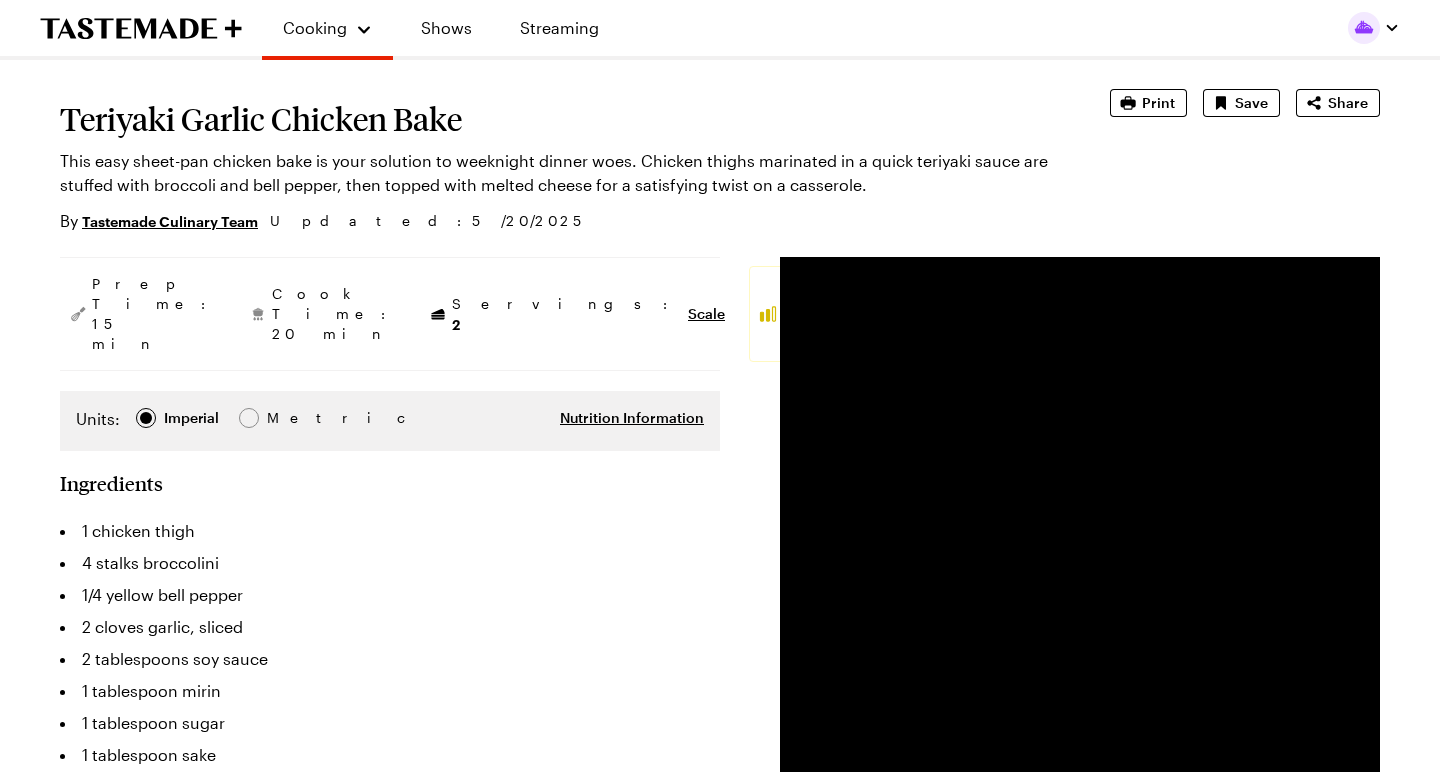 type on "x" 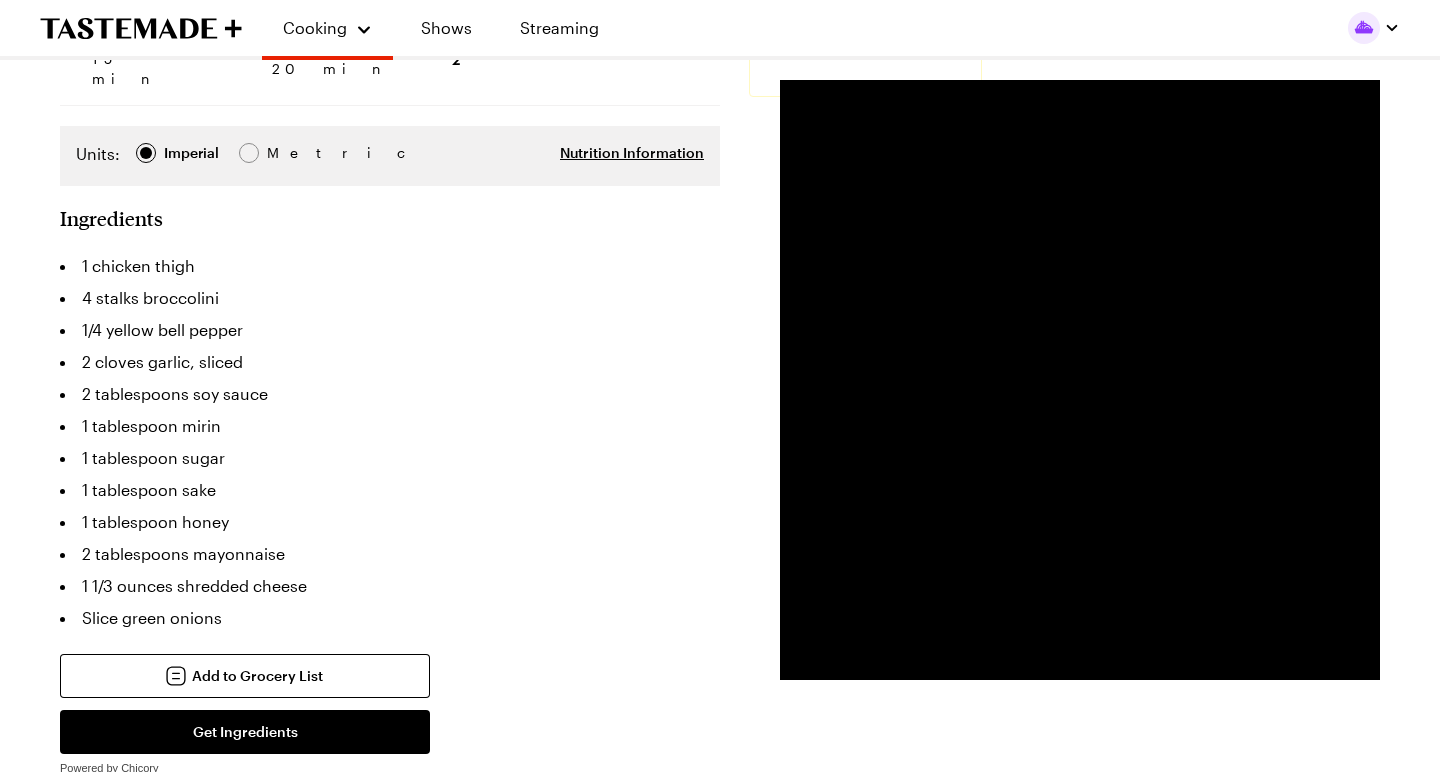 scroll, scrollTop: 377, scrollLeft: 0, axis: vertical 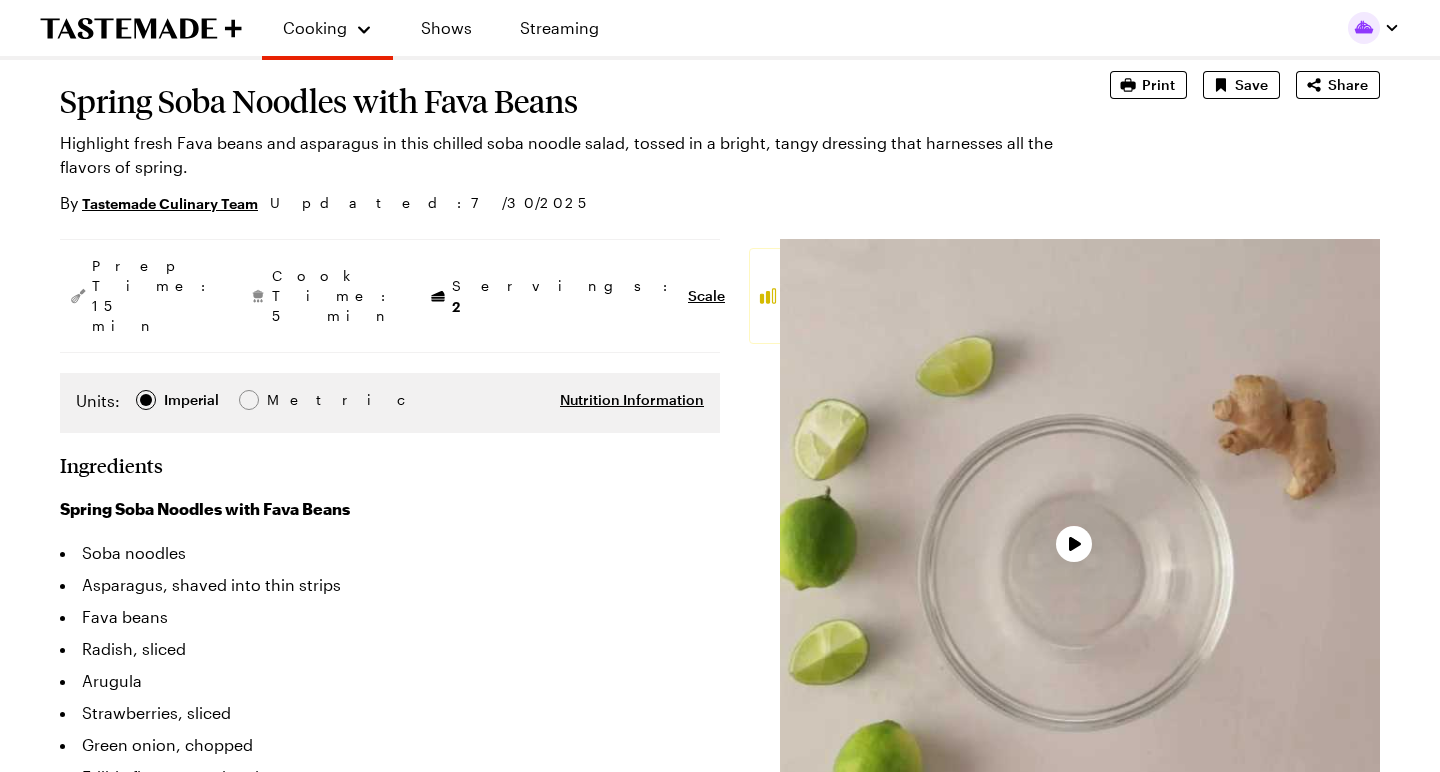 type on "x" 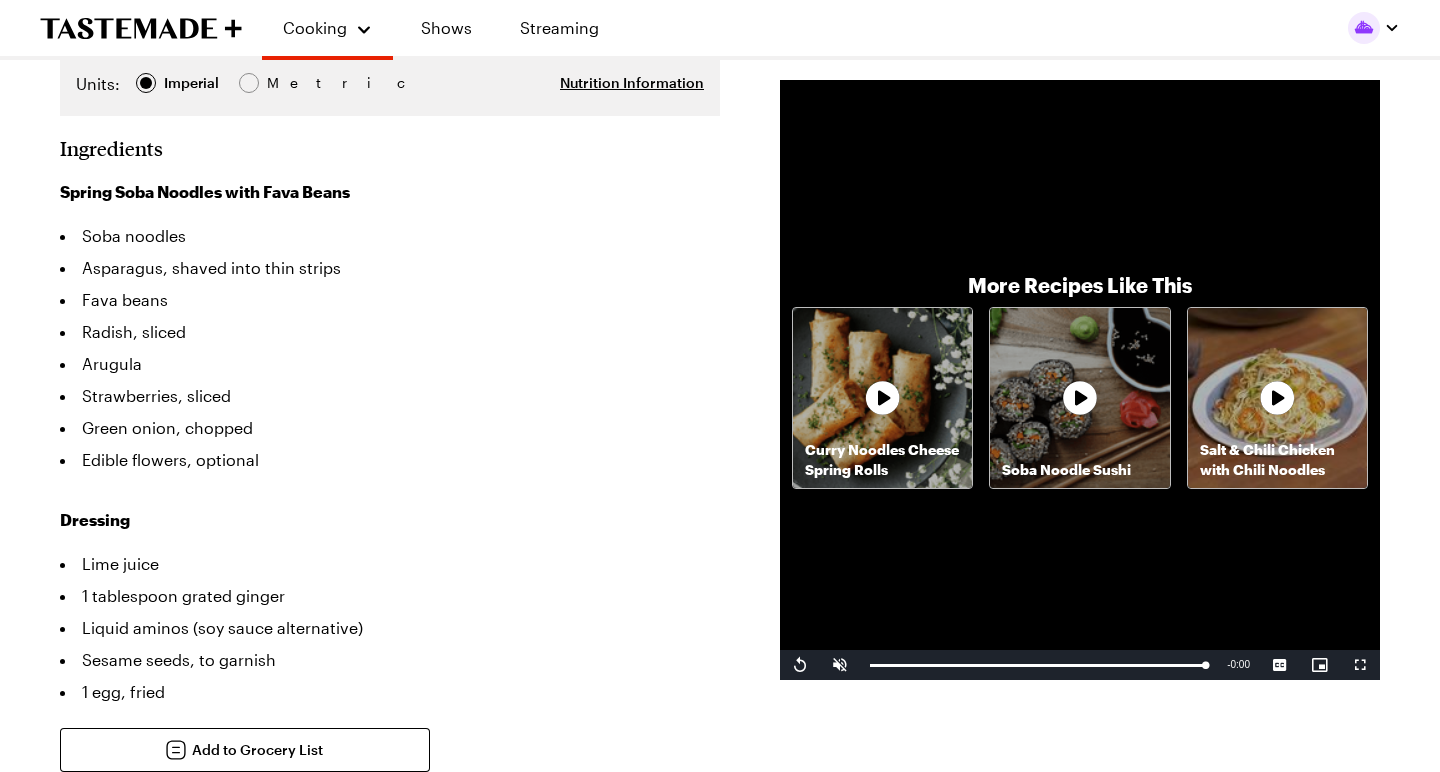 scroll, scrollTop: 442, scrollLeft: 0, axis: vertical 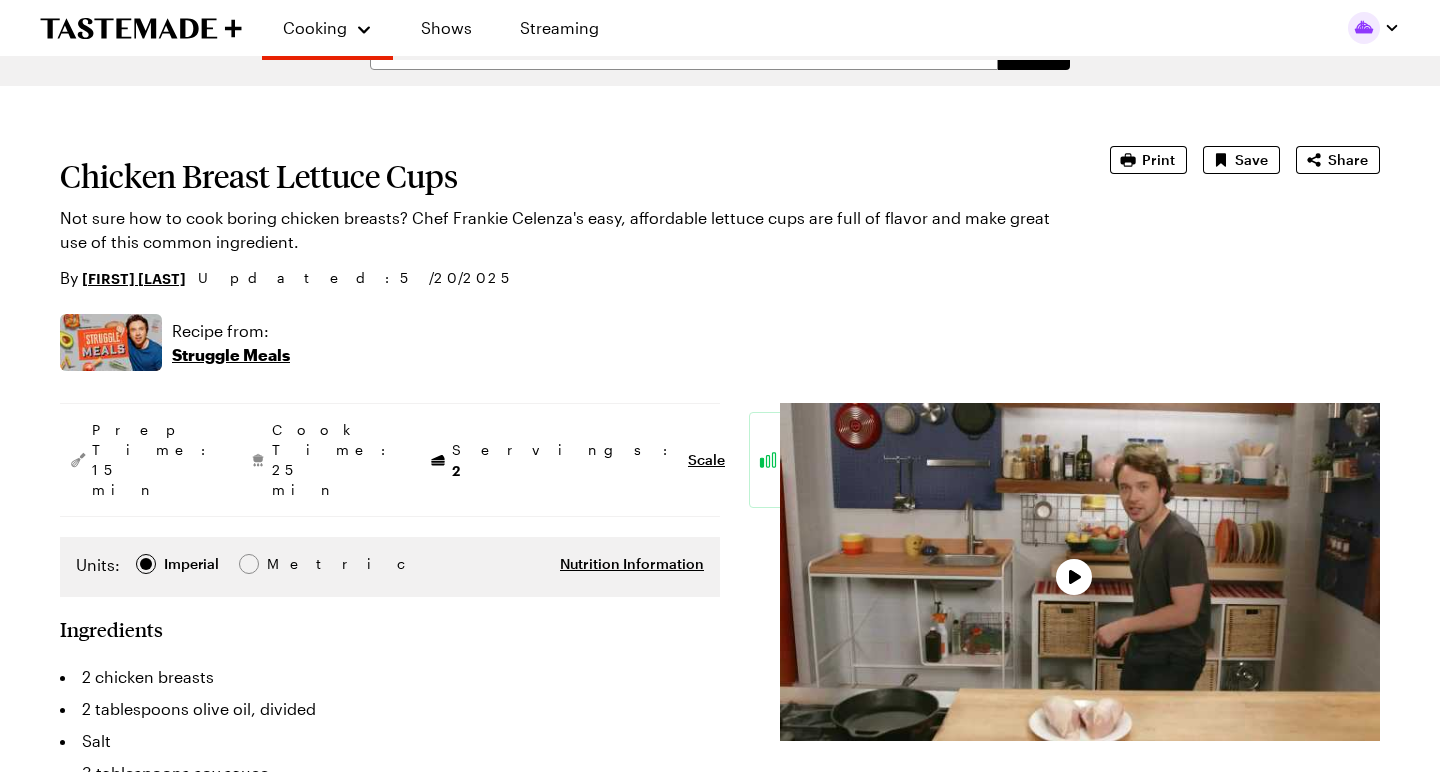 type on "x" 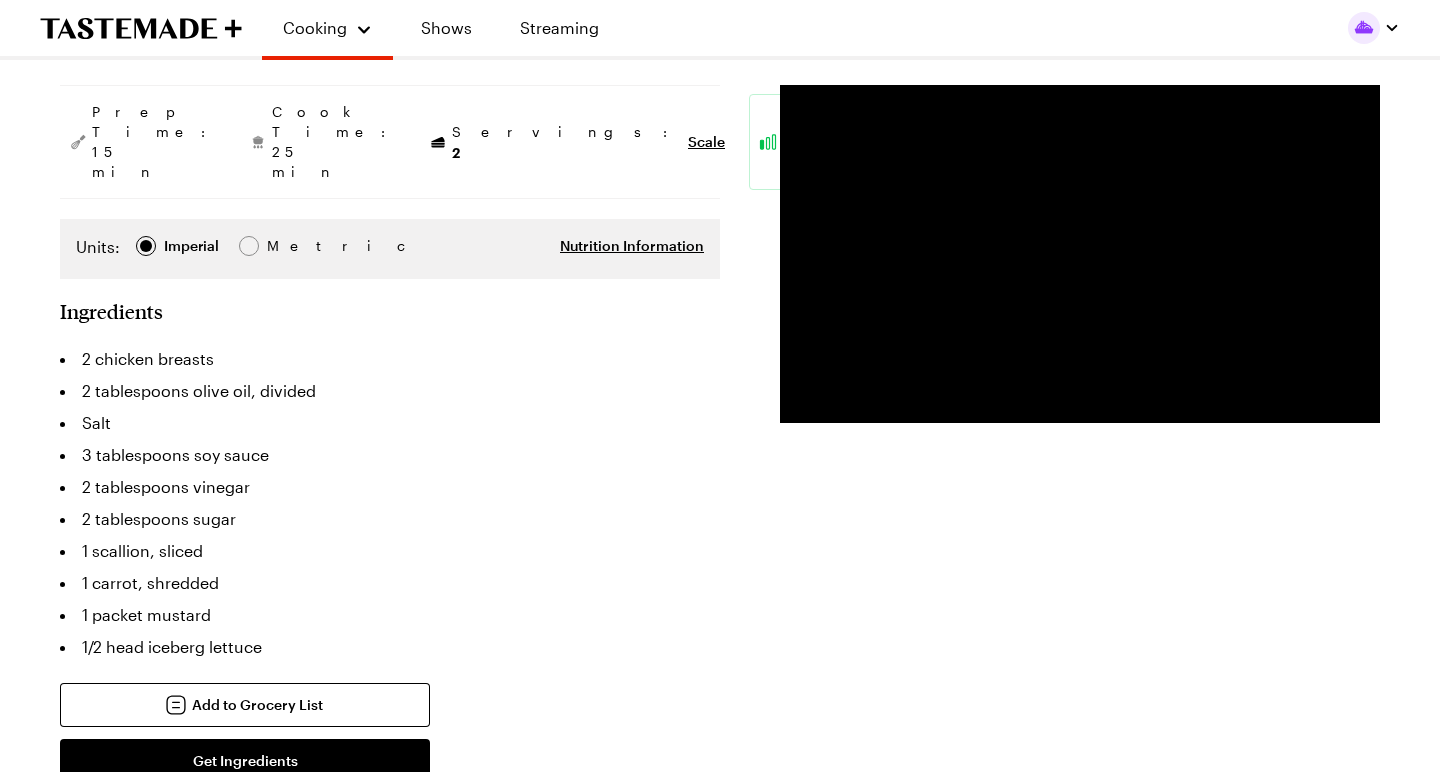 scroll, scrollTop: 368, scrollLeft: 0, axis: vertical 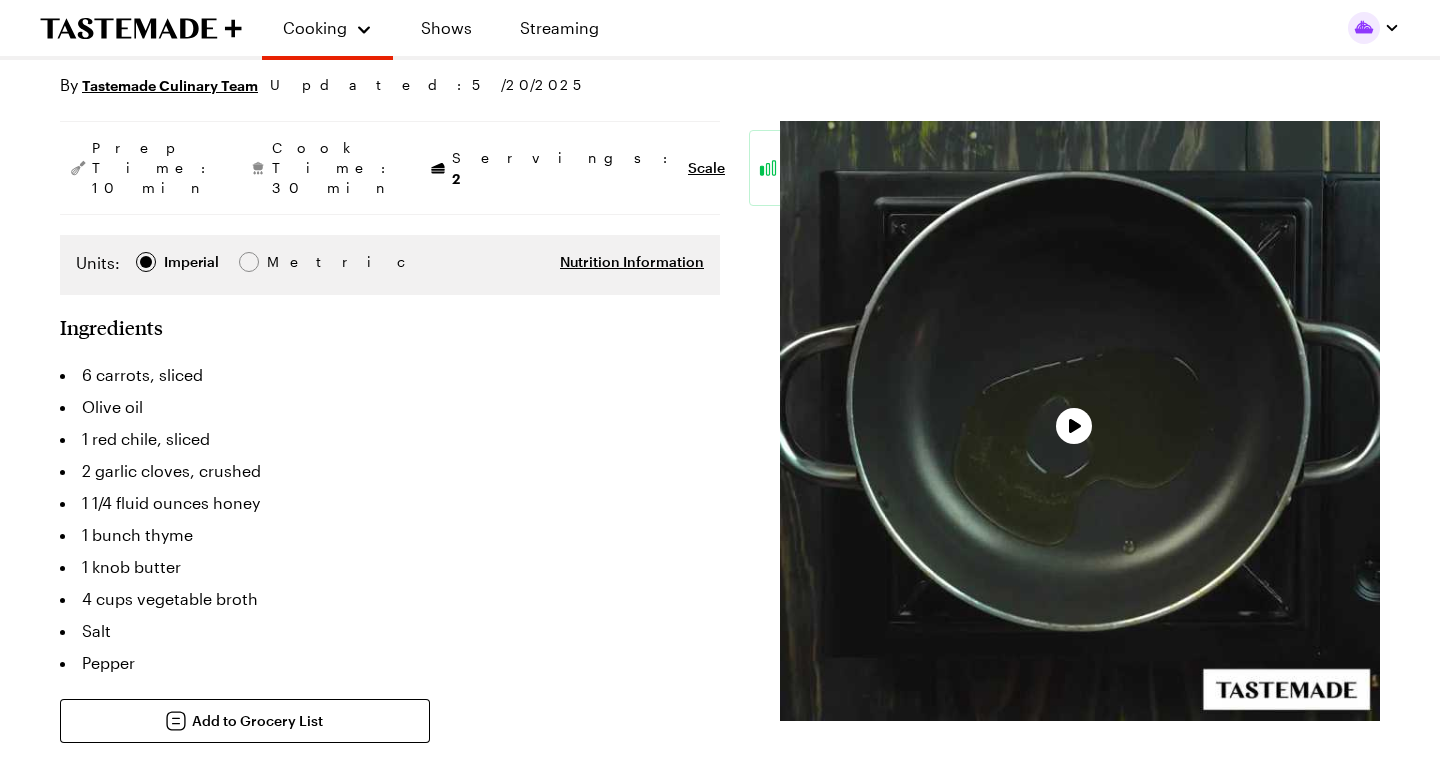 type on "x" 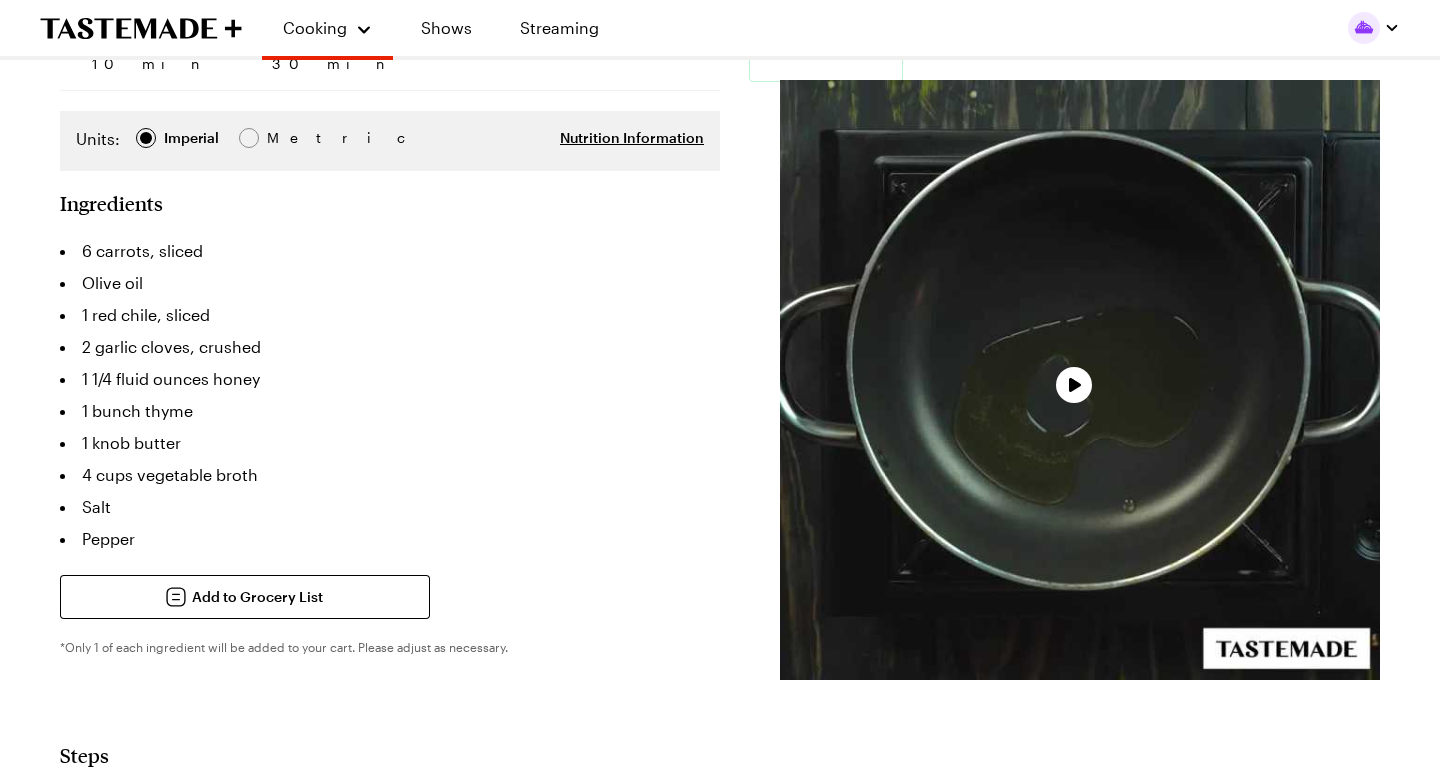 scroll, scrollTop: 343, scrollLeft: 0, axis: vertical 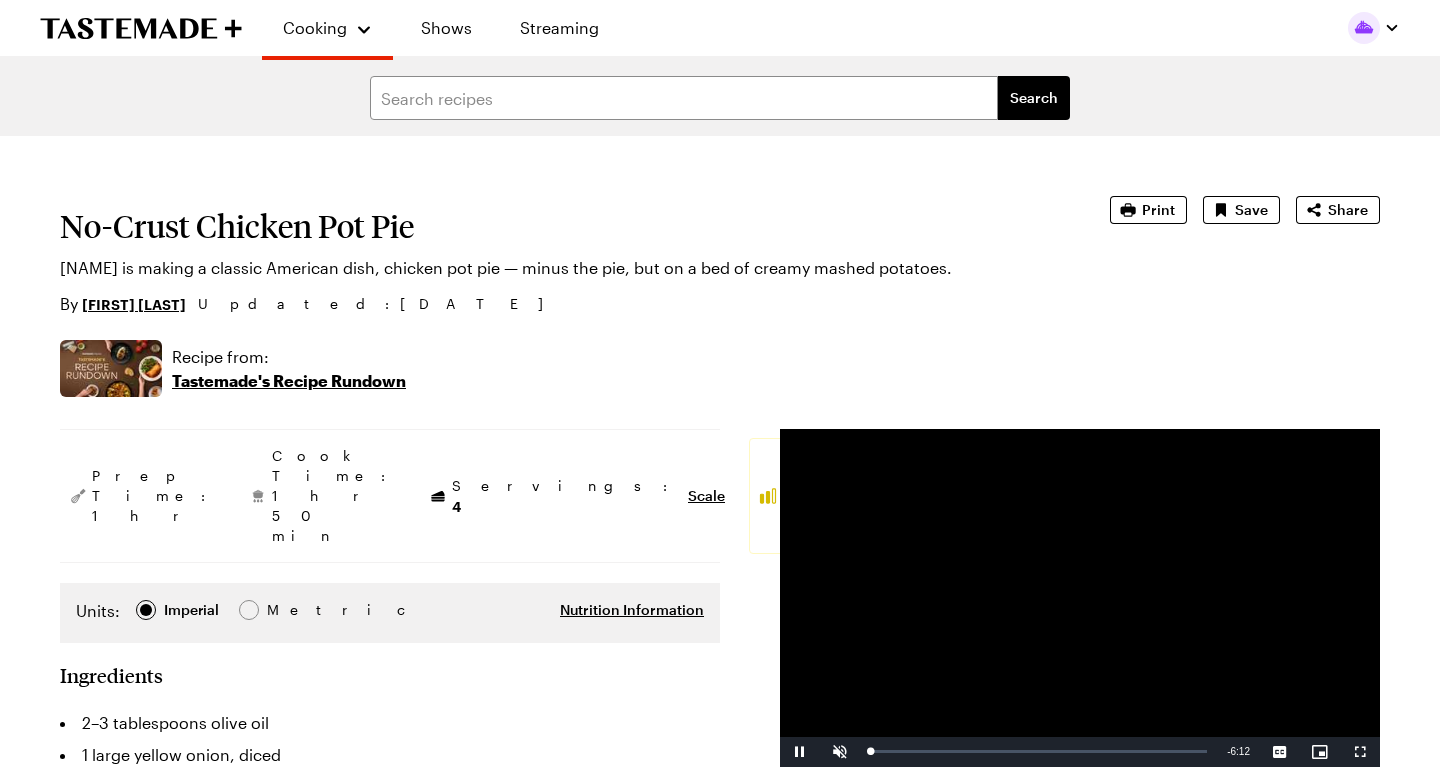 type on "x" 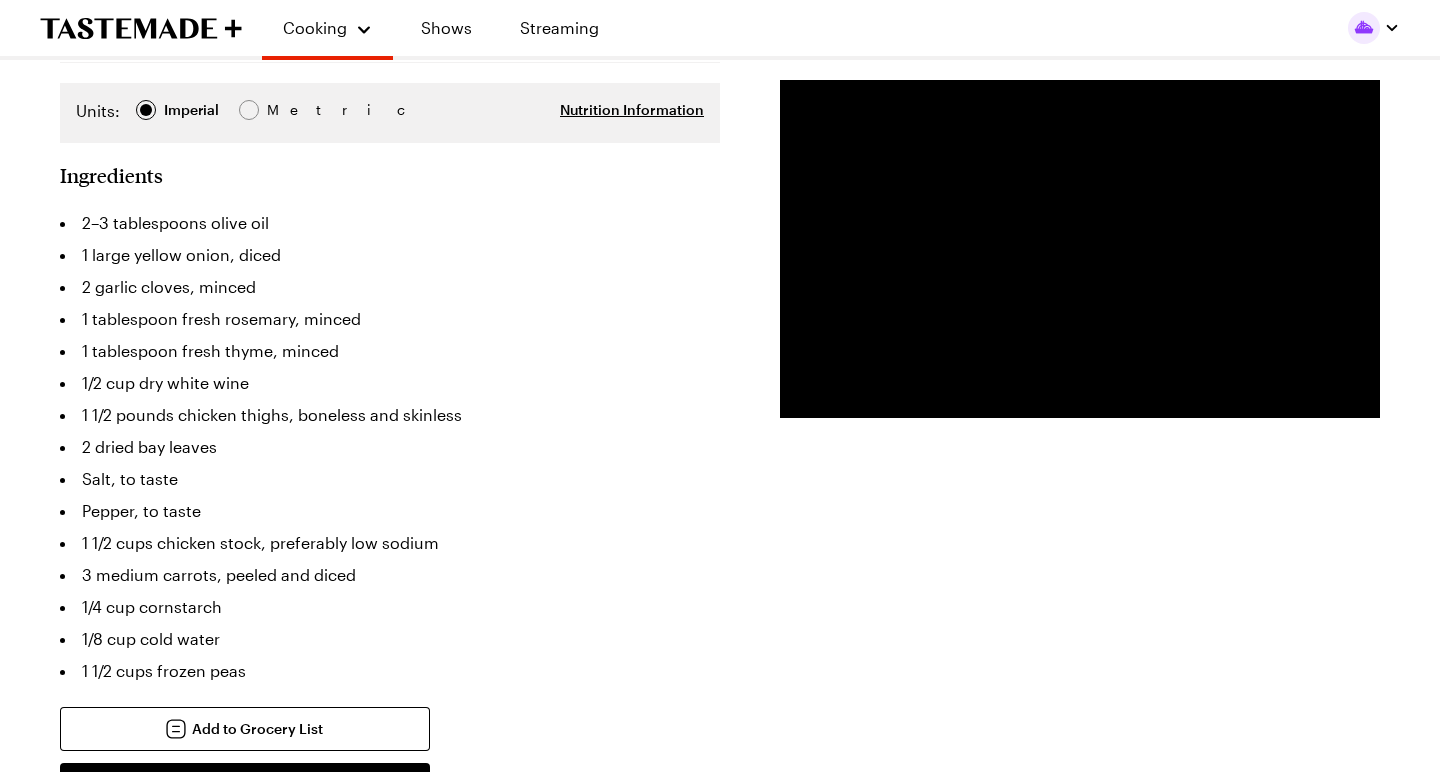 scroll, scrollTop: 495, scrollLeft: 0, axis: vertical 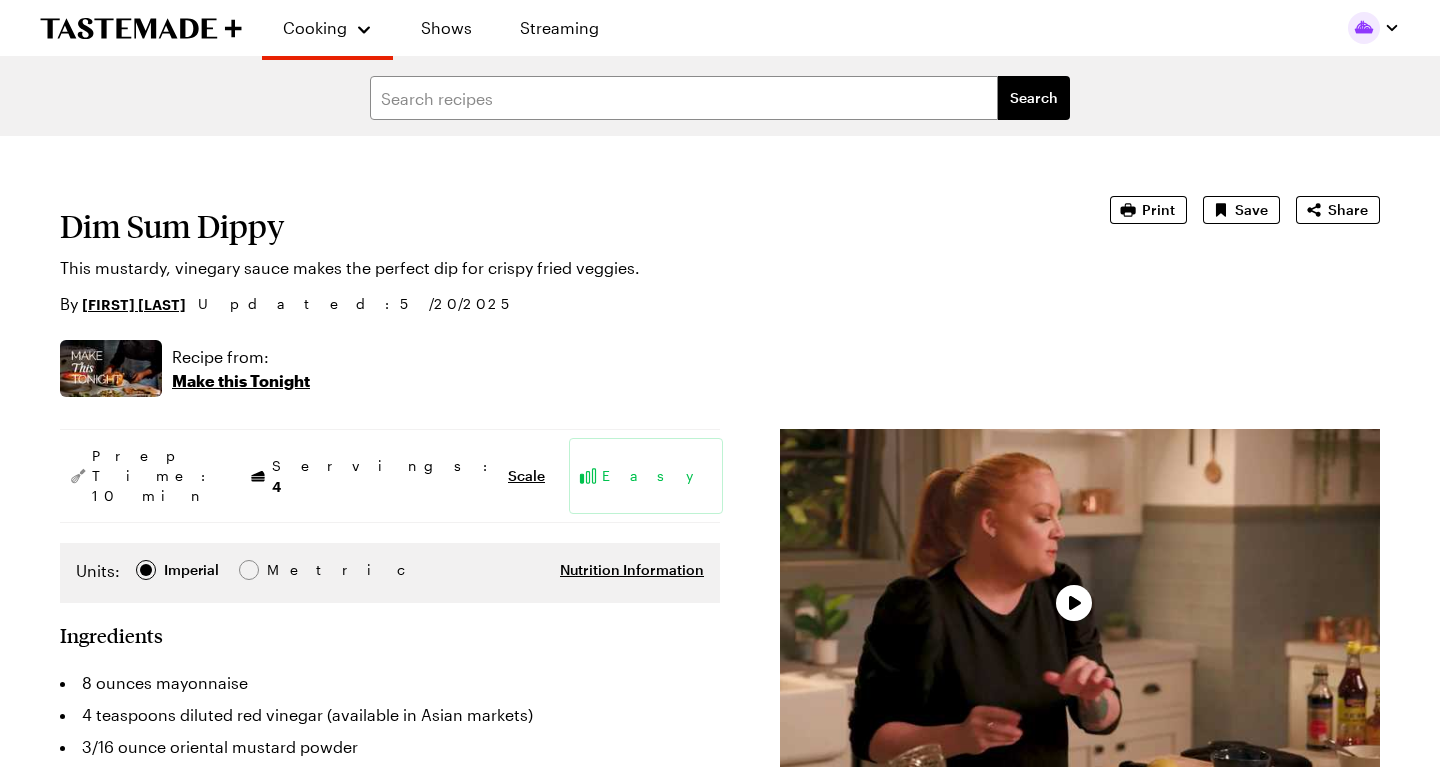 type on "x" 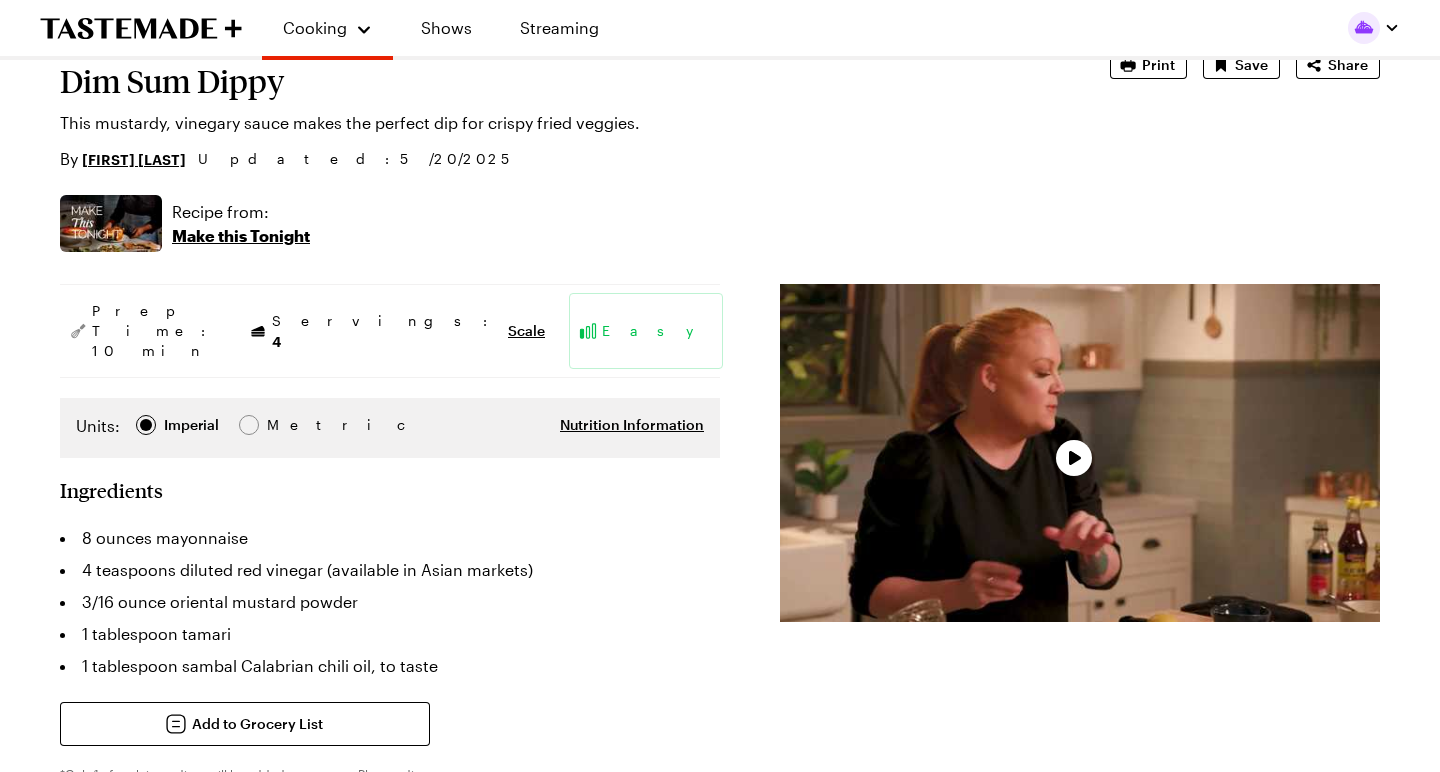 scroll, scrollTop: 148, scrollLeft: 0, axis: vertical 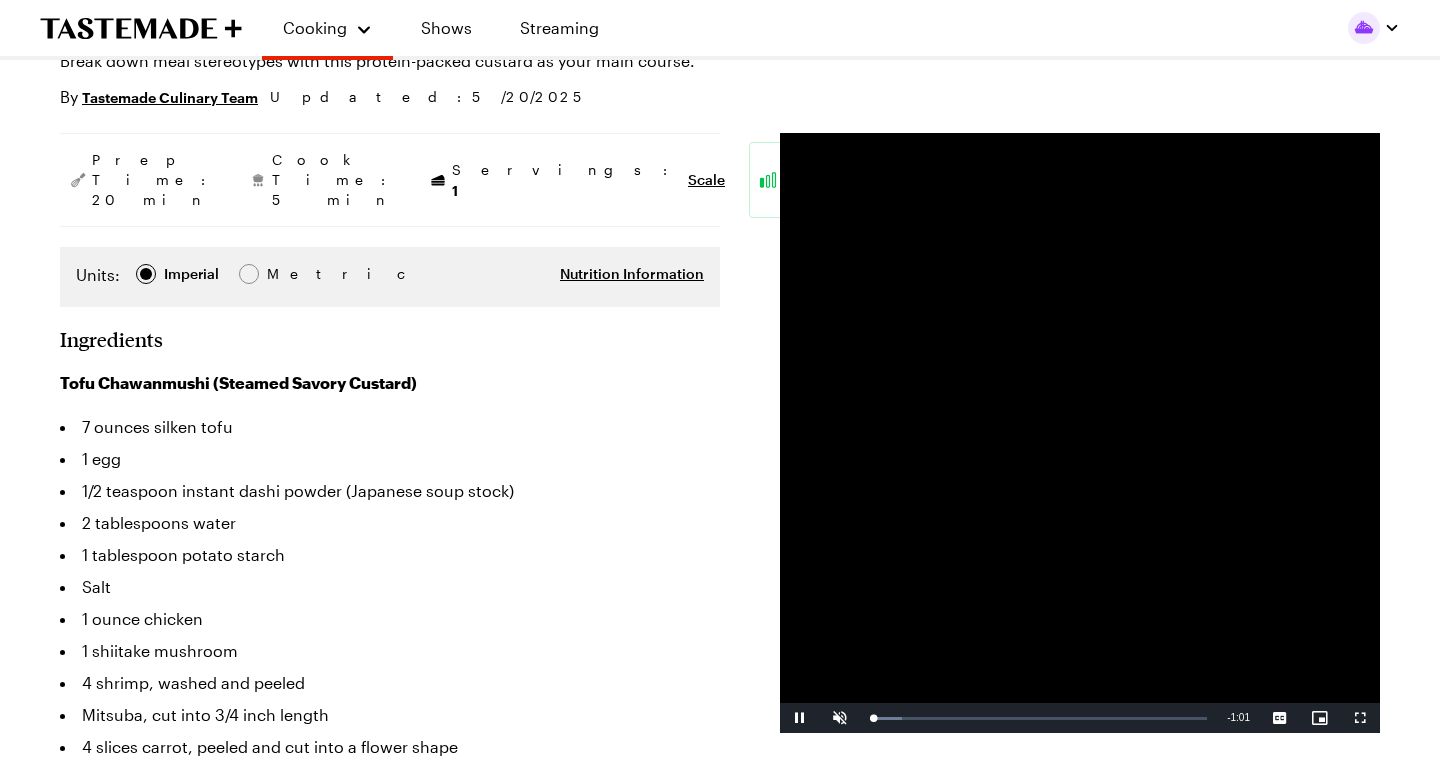type on "x" 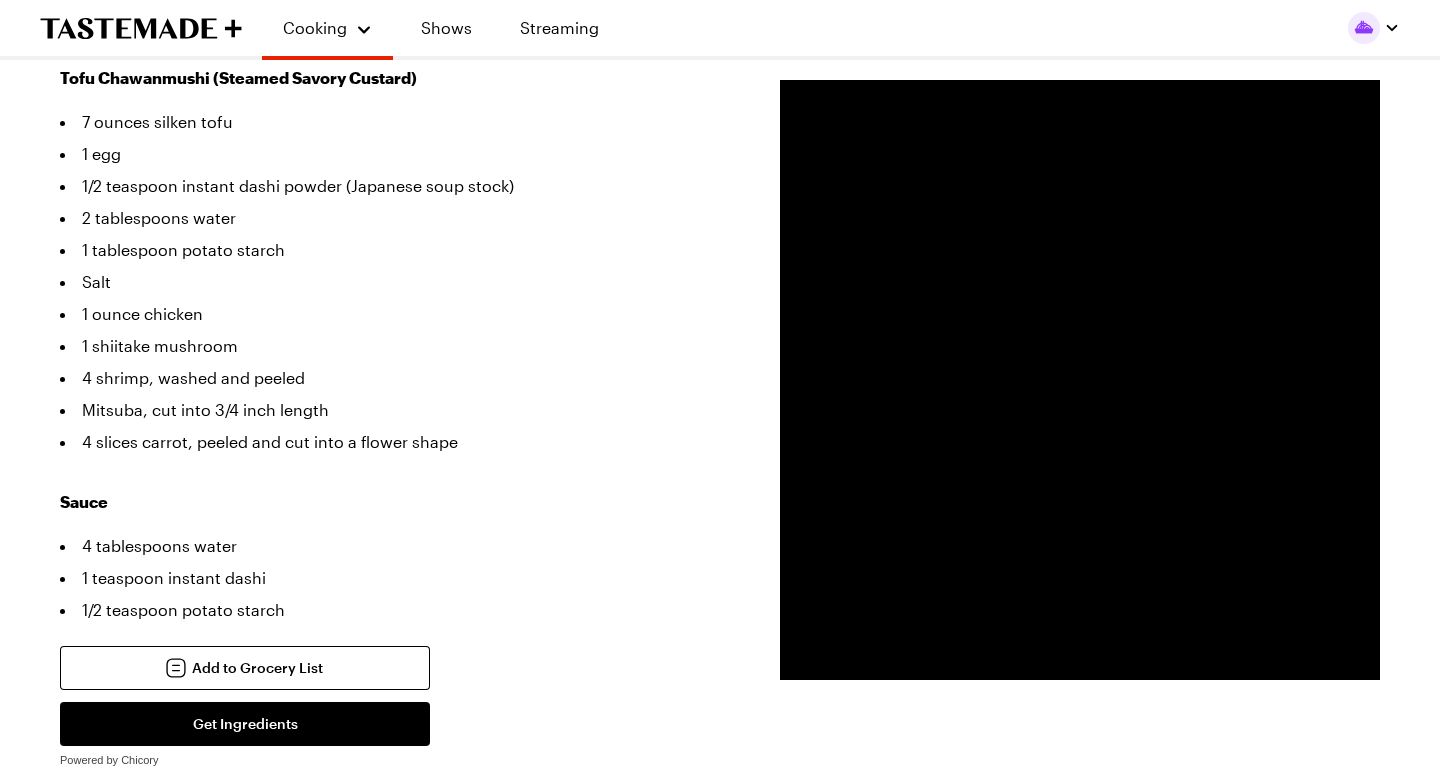 scroll, scrollTop: 513, scrollLeft: 0, axis: vertical 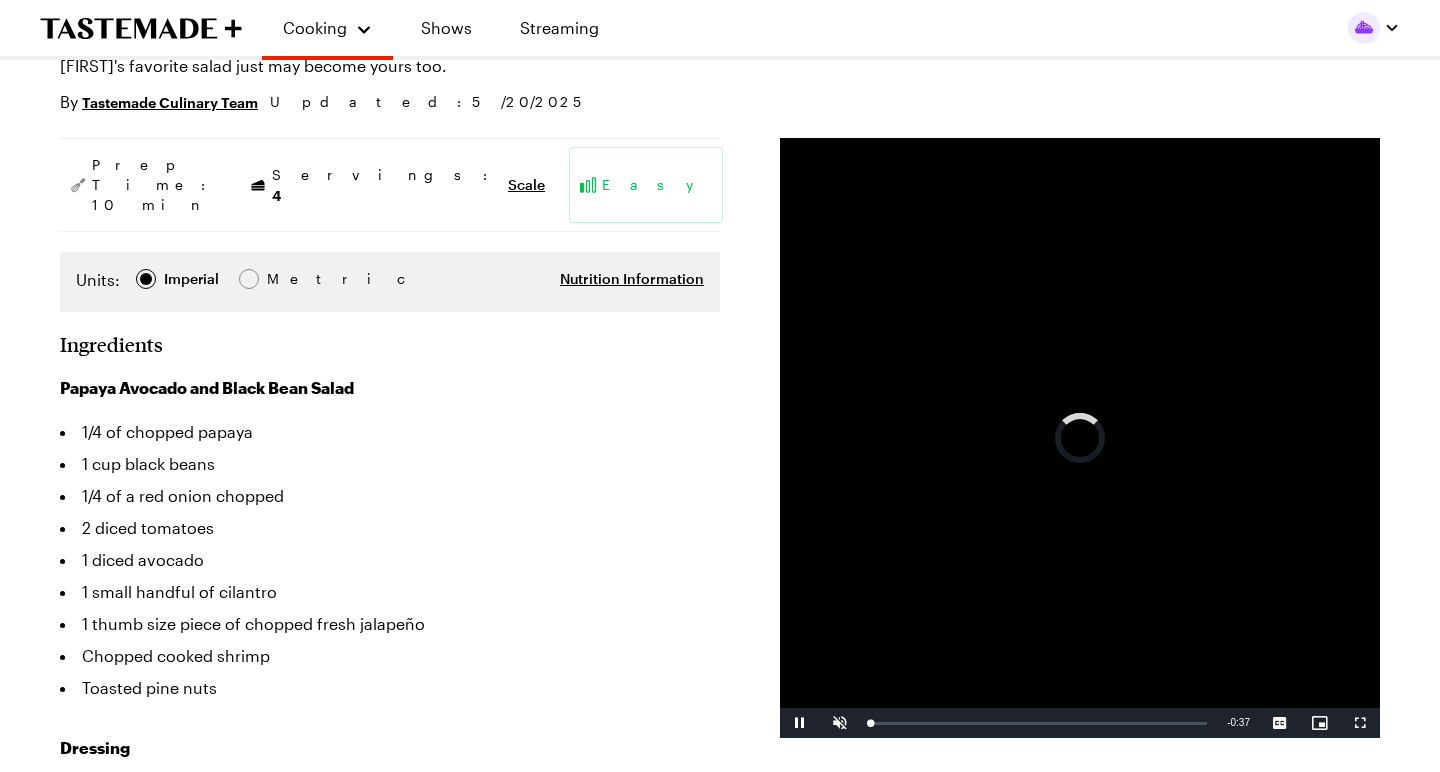 type on "x" 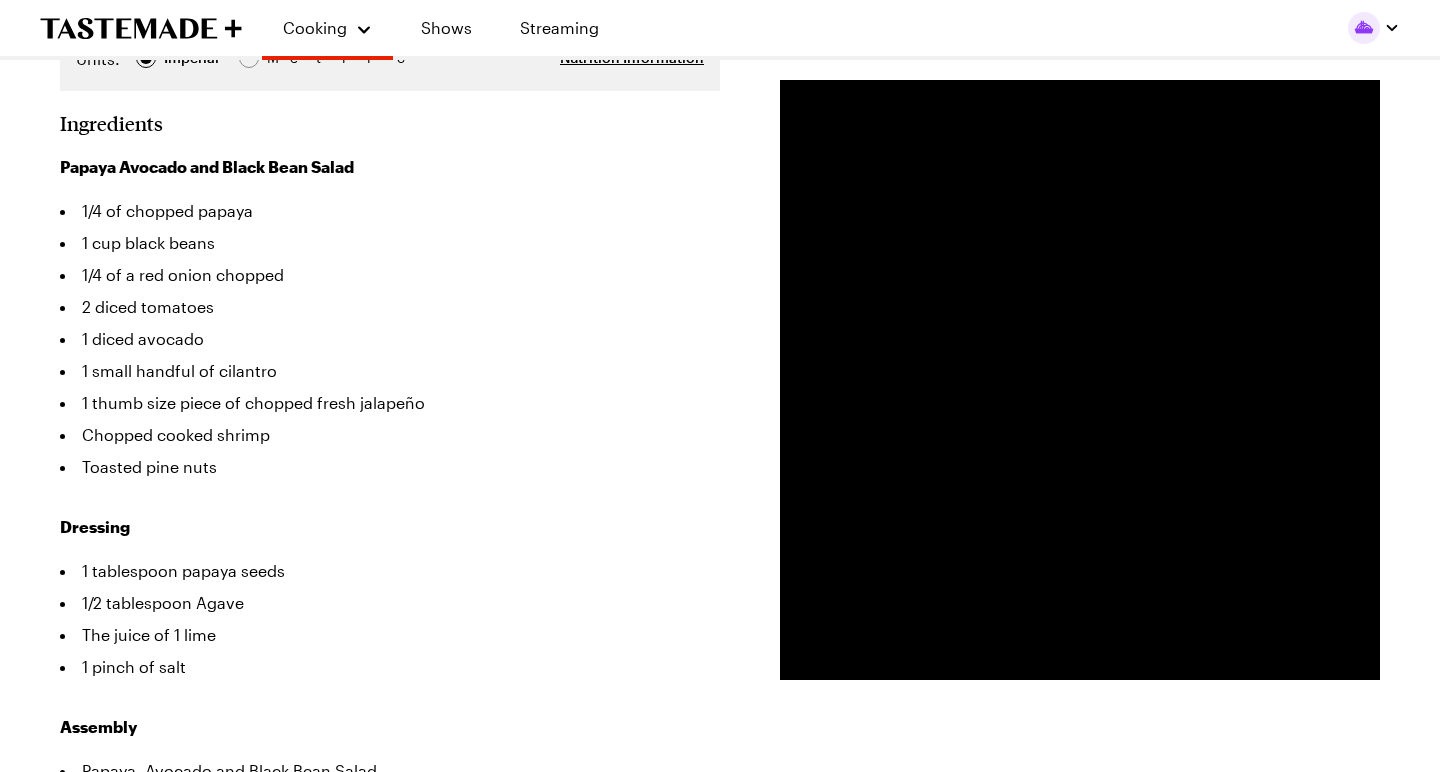 scroll, scrollTop: 416, scrollLeft: 0, axis: vertical 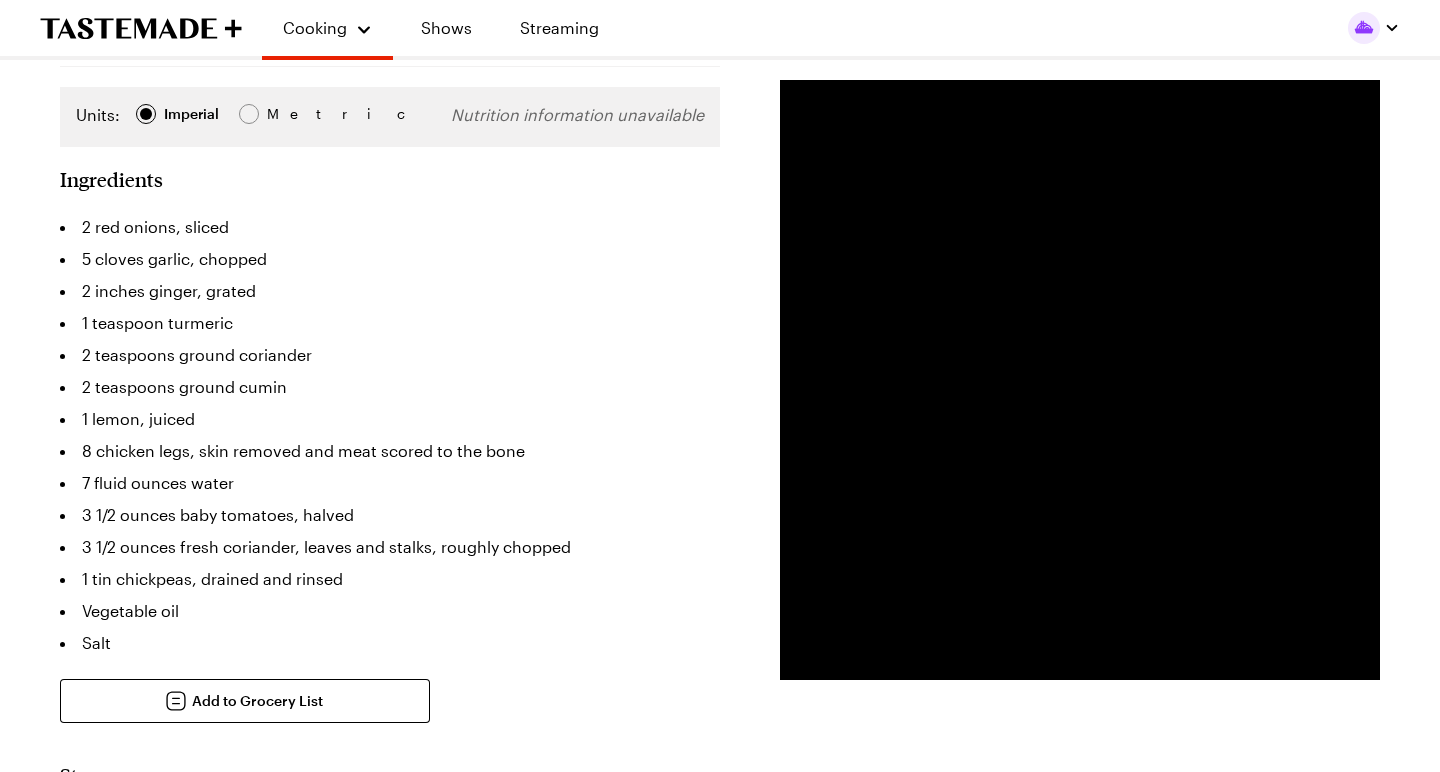type on "x" 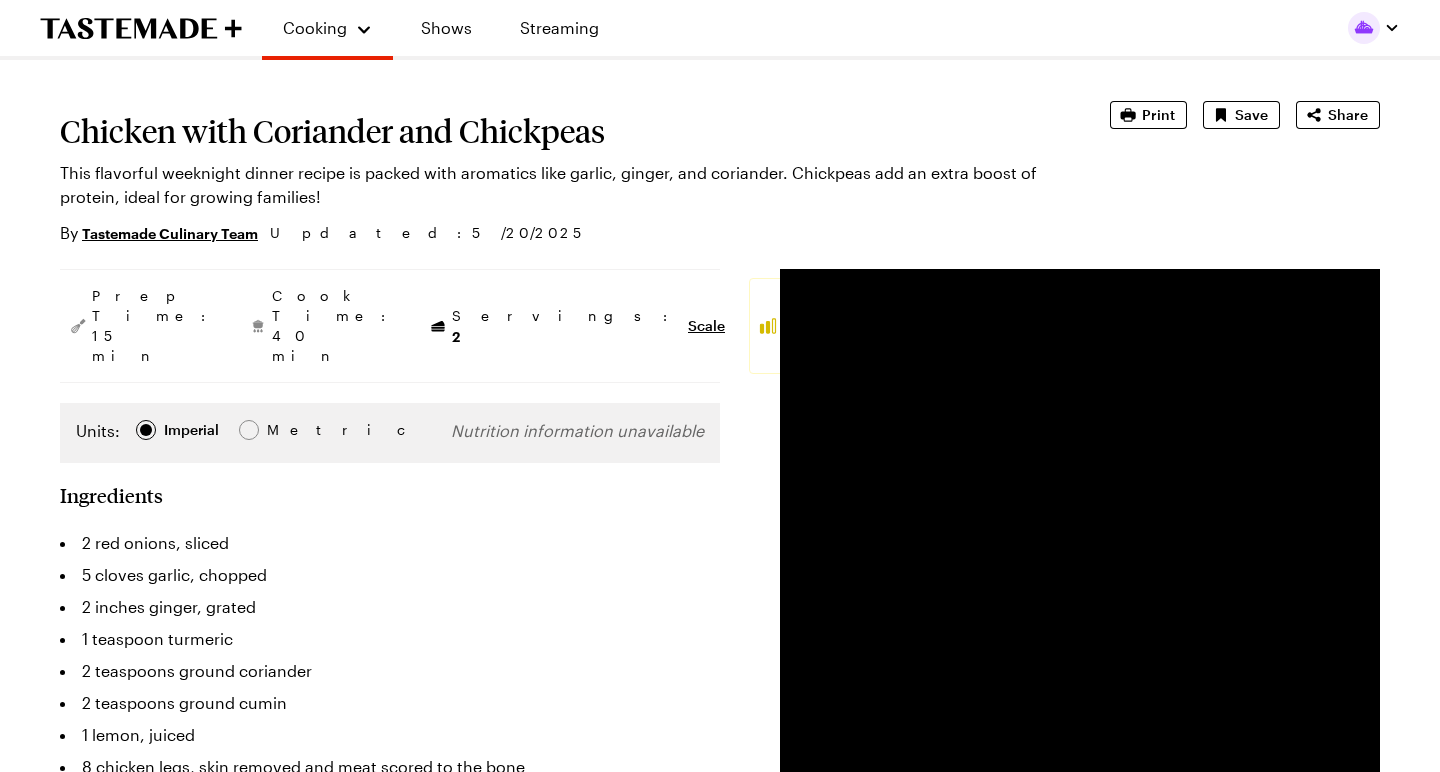 scroll, scrollTop: 93, scrollLeft: 0, axis: vertical 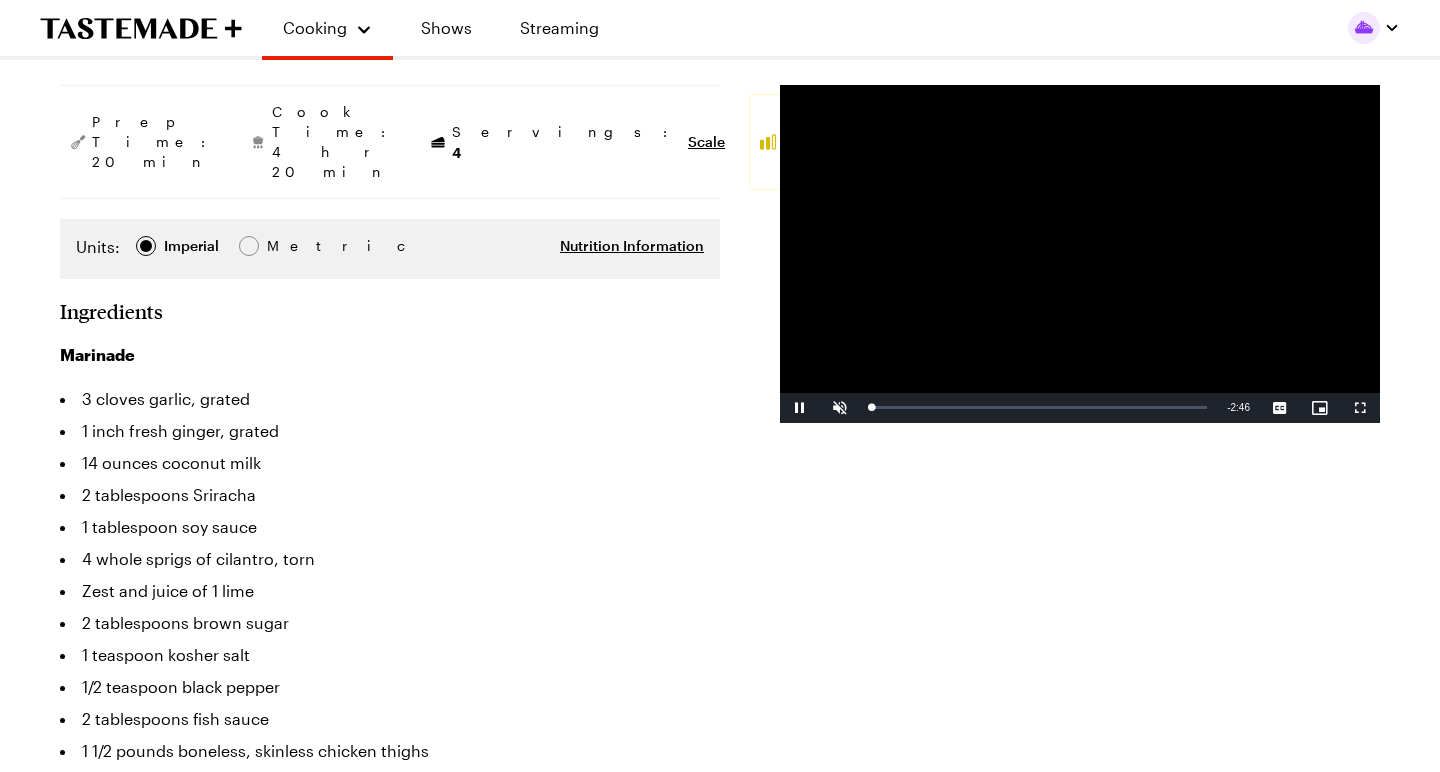 type on "x" 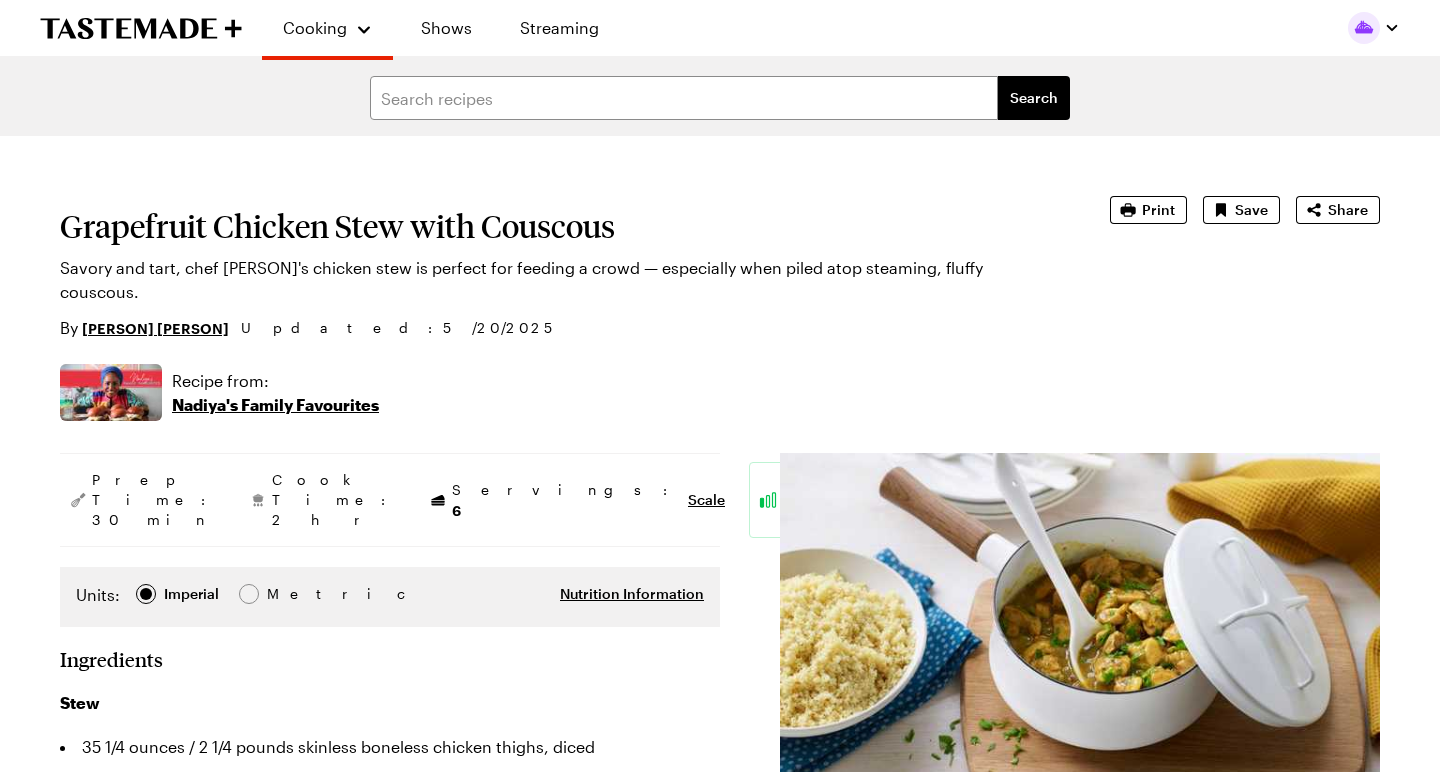 type on "x" 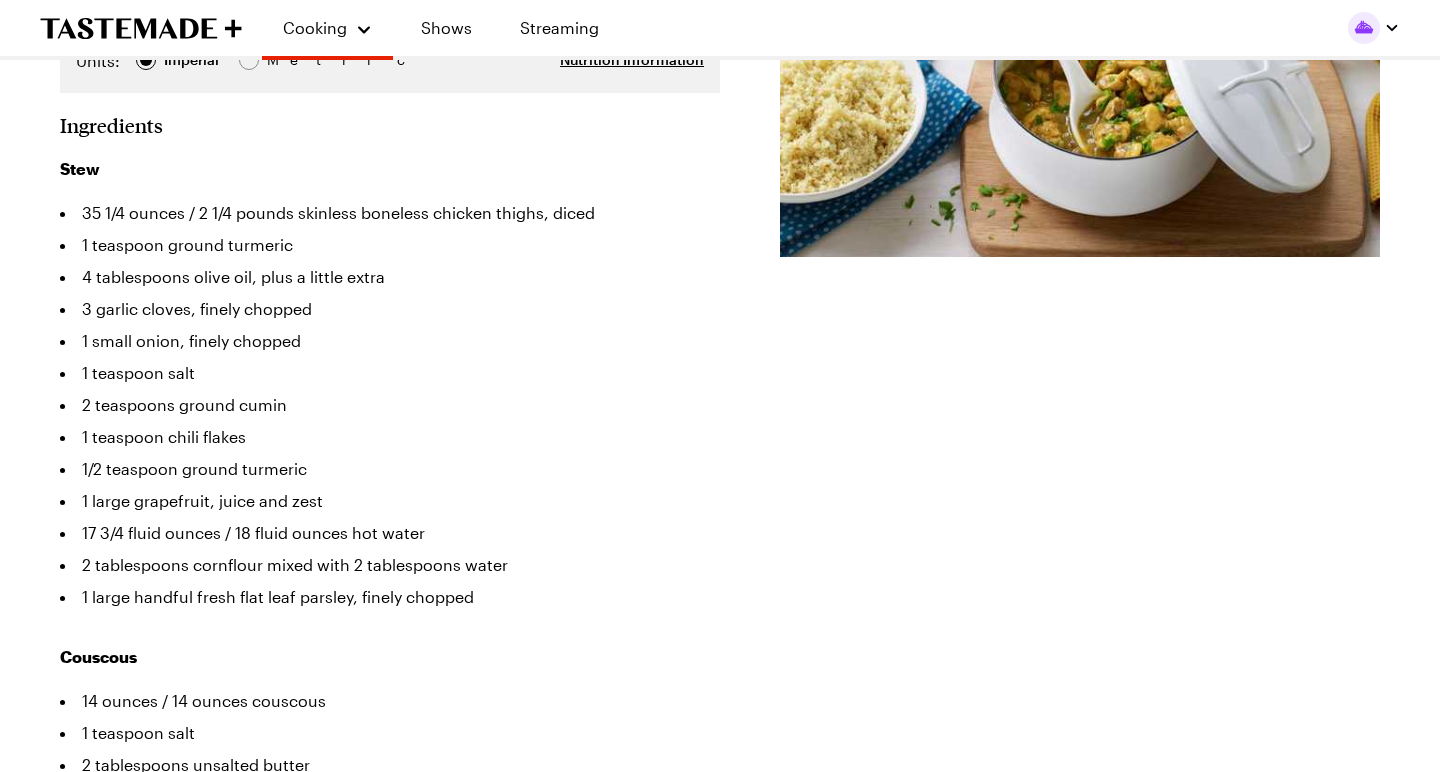 scroll, scrollTop: 540, scrollLeft: 0, axis: vertical 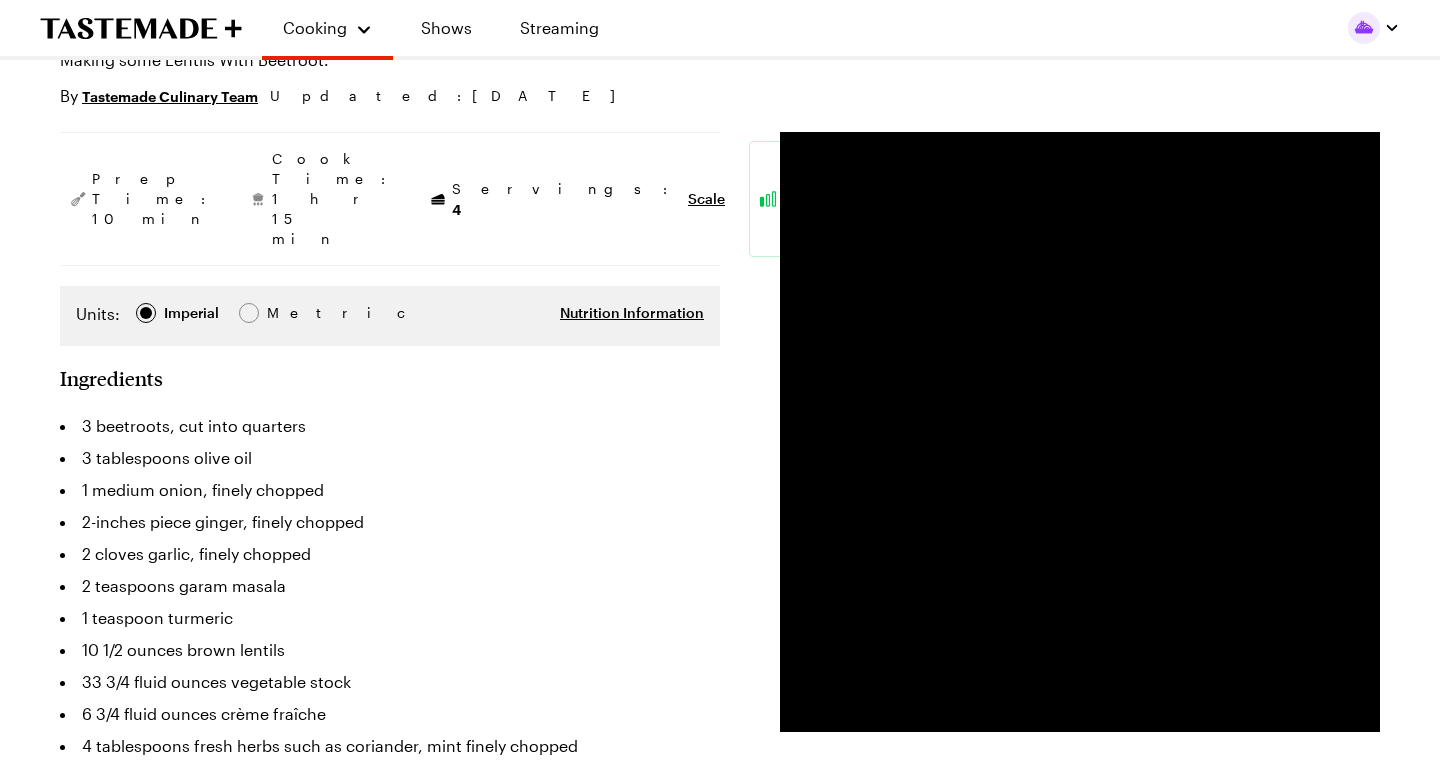 type on "x" 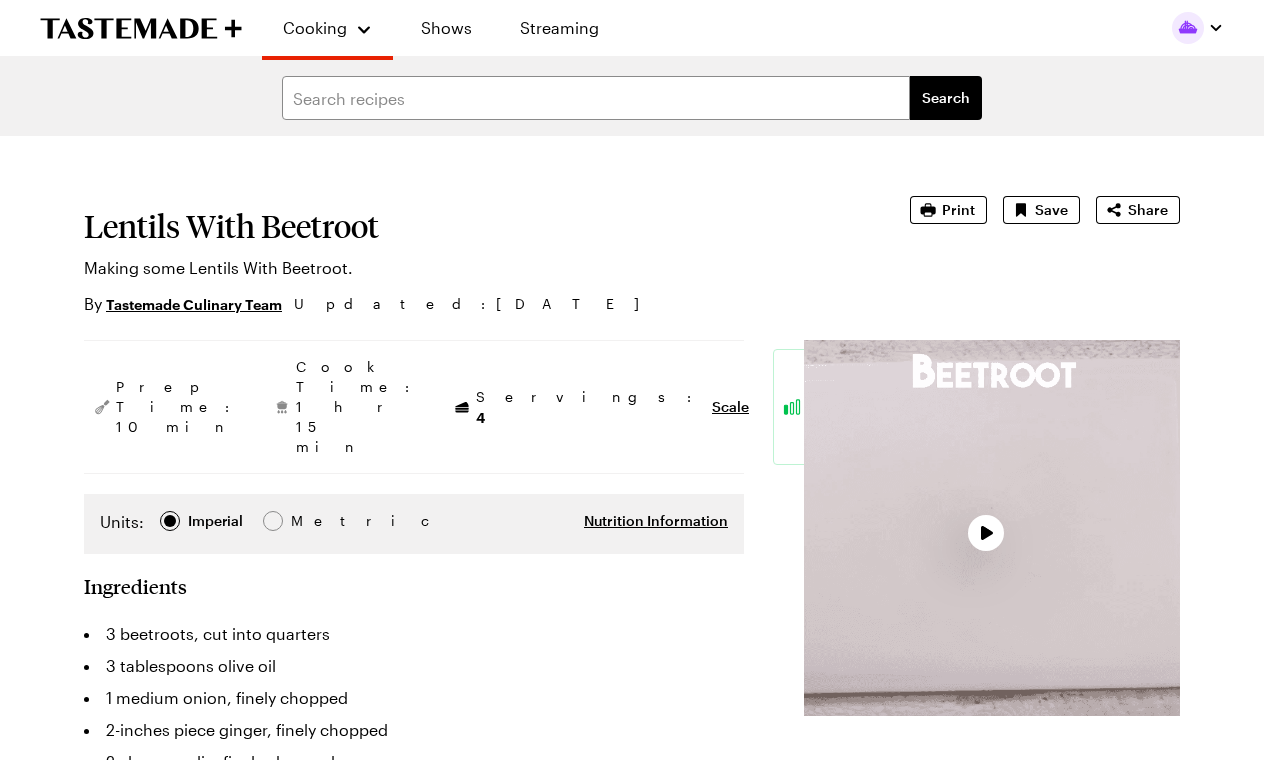 type on "x" 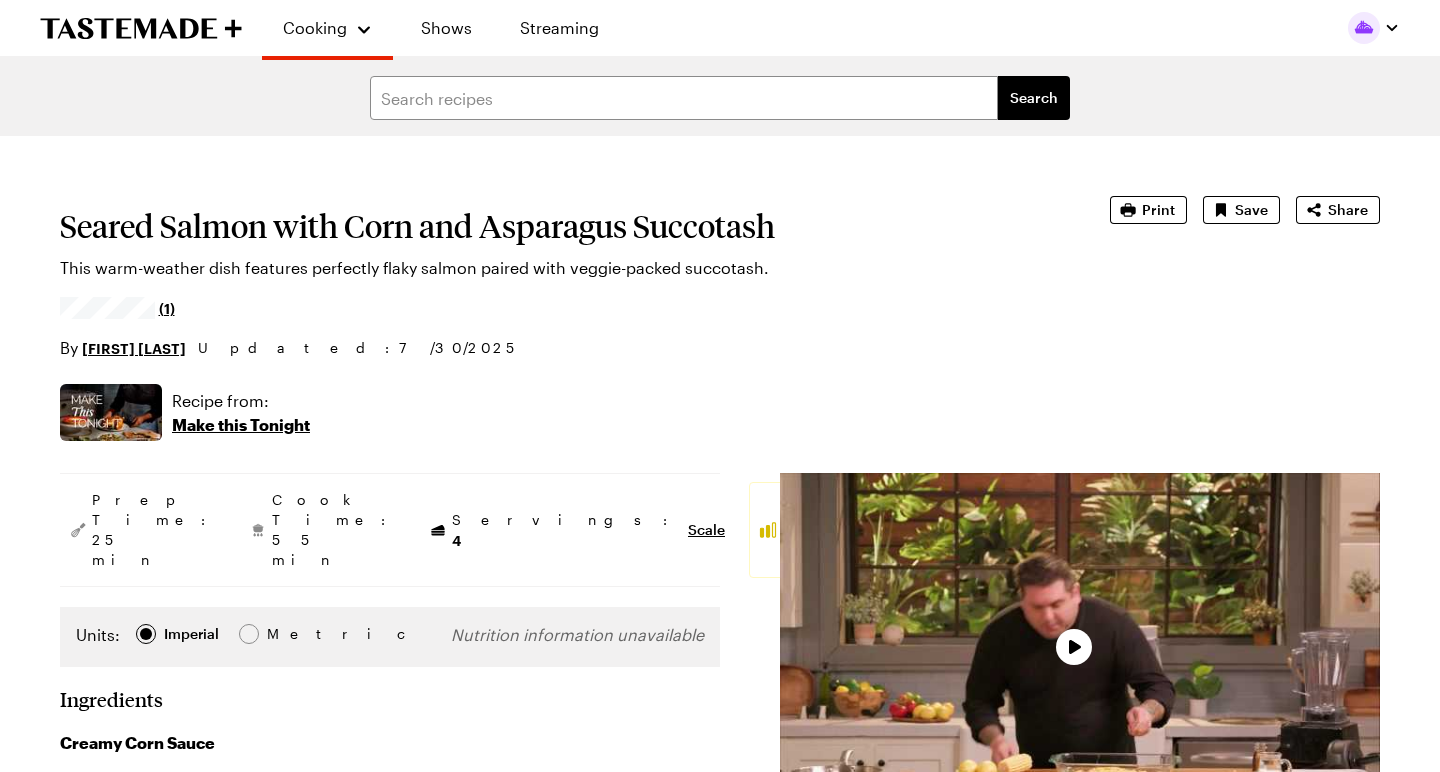 scroll, scrollTop: 0, scrollLeft: 0, axis: both 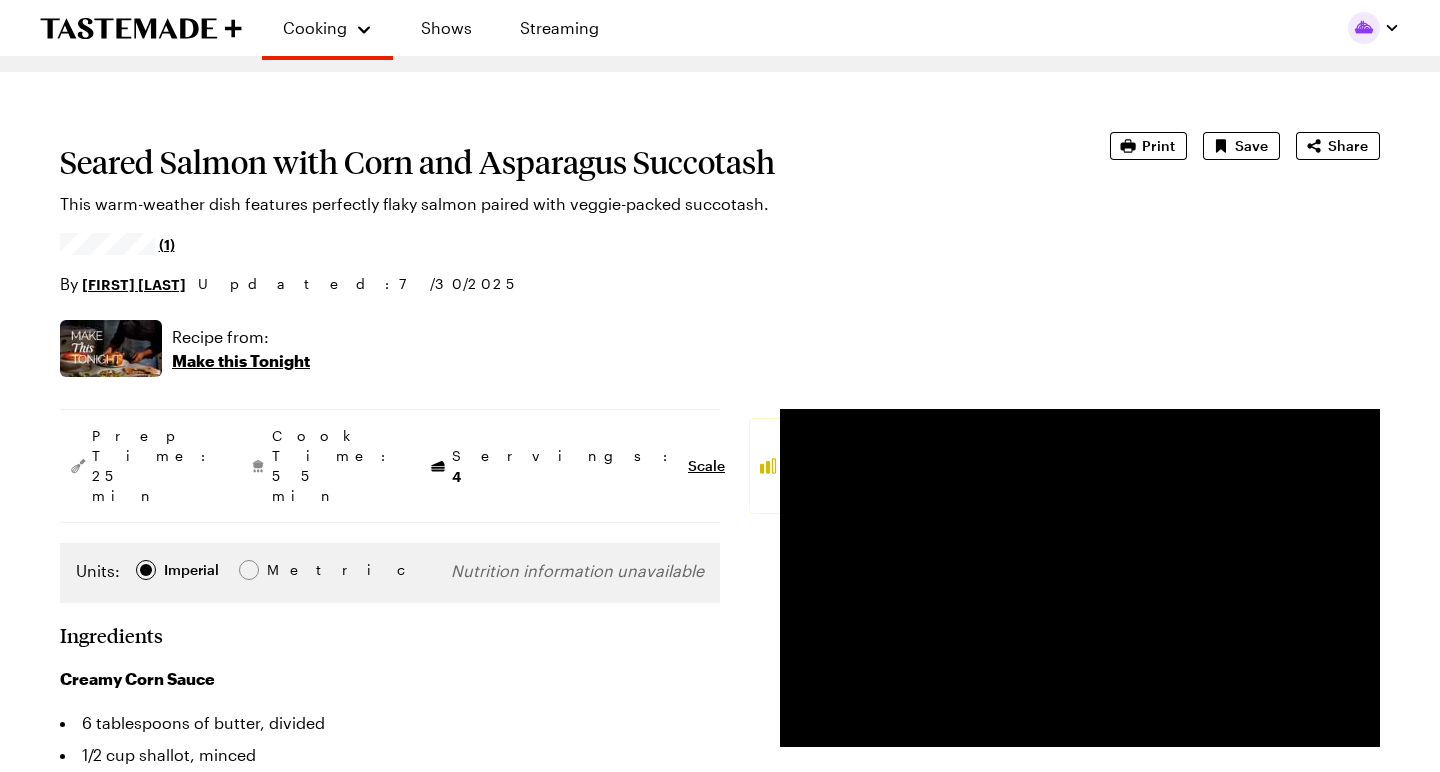 type on "x" 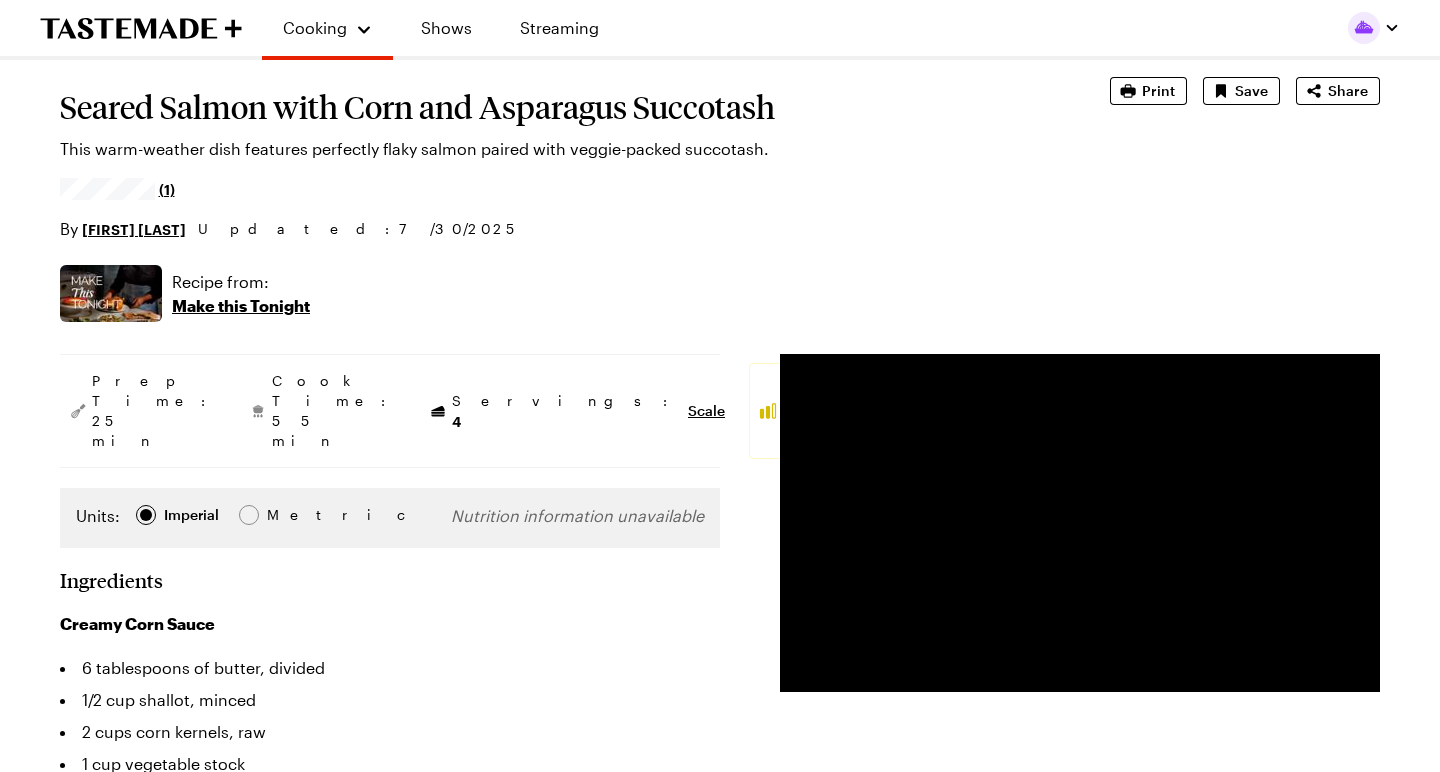 scroll, scrollTop: 85, scrollLeft: 0, axis: vertical 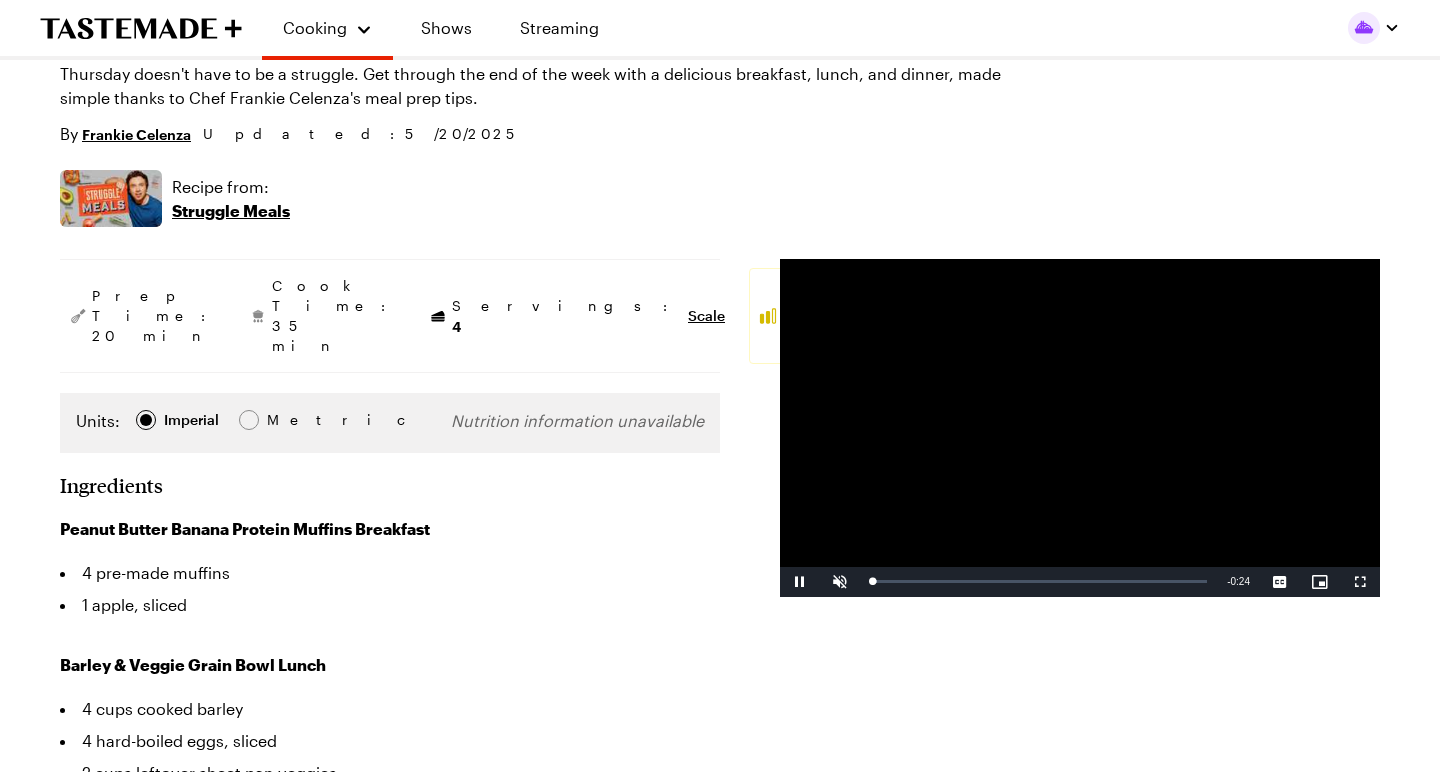 type on "x" 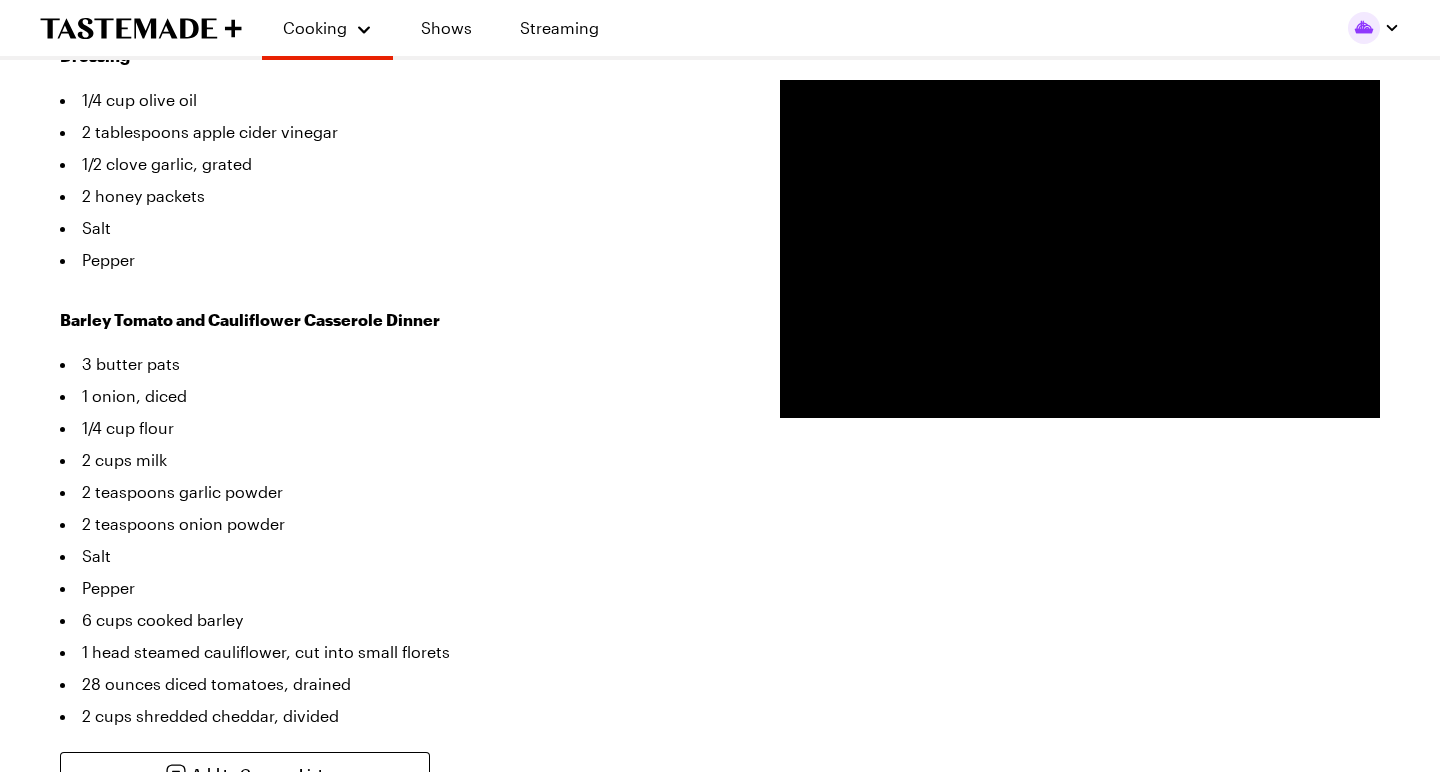 scroll, scrollTop: 971, scrollLeft: 0, axis: vertical 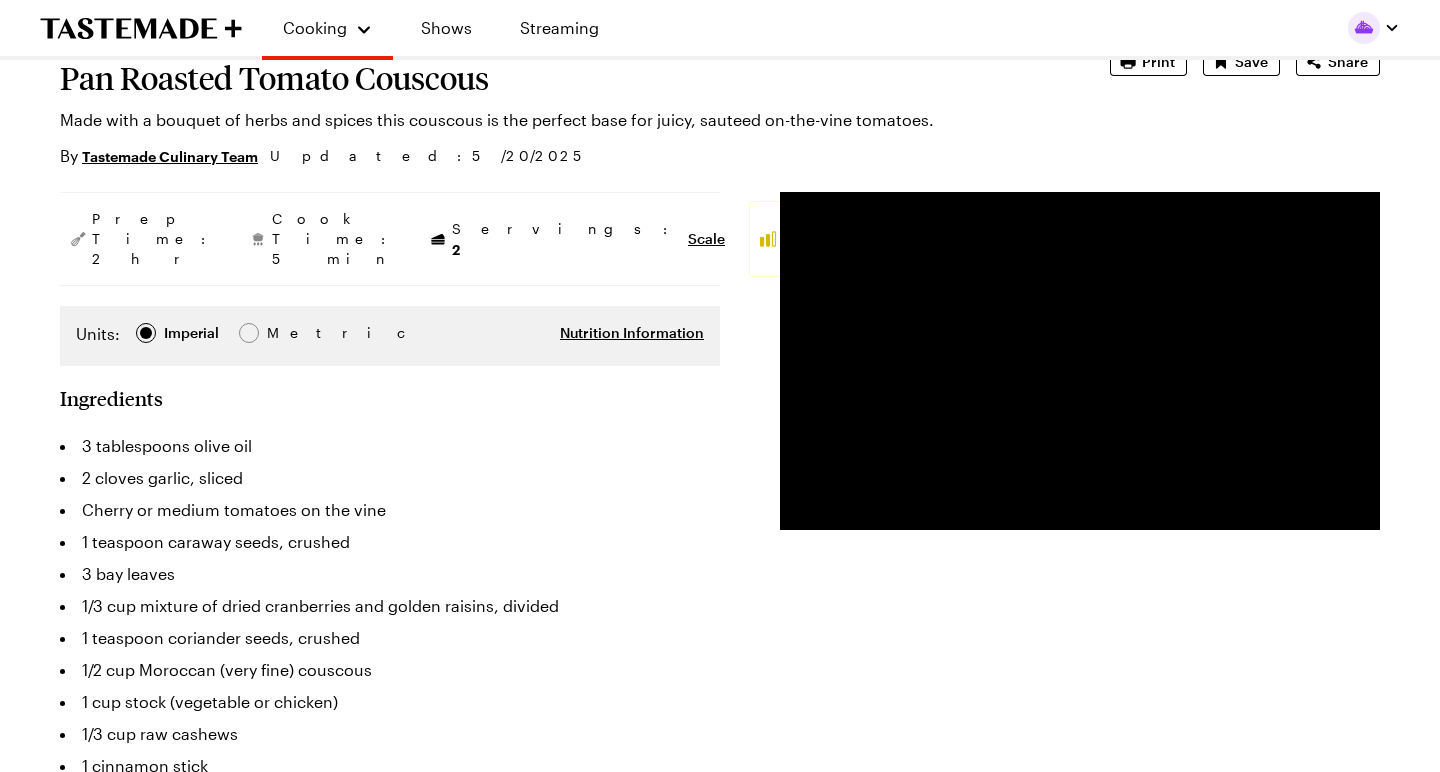 type on "x" 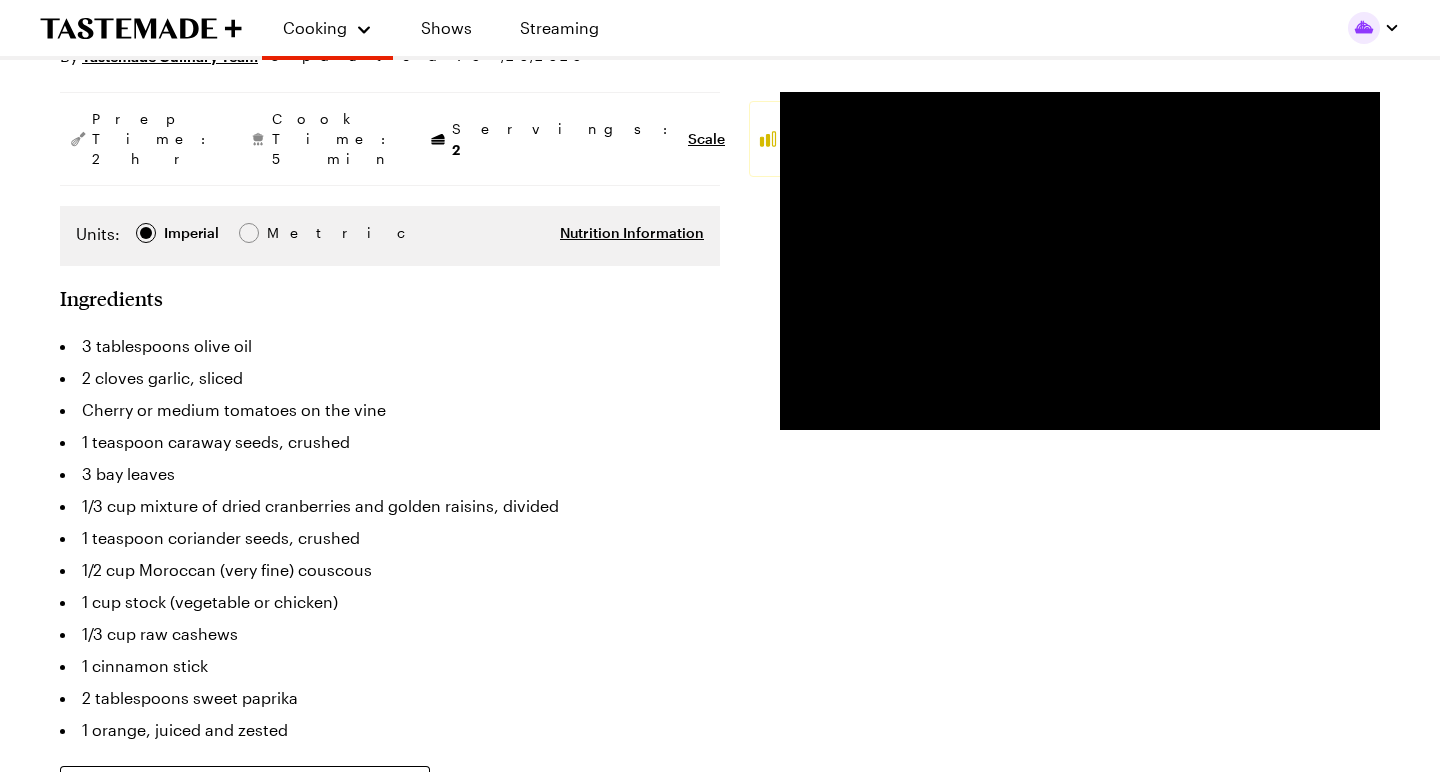 scroll, scrollTop: 249, scrollLeft: 0, axis: vertical 